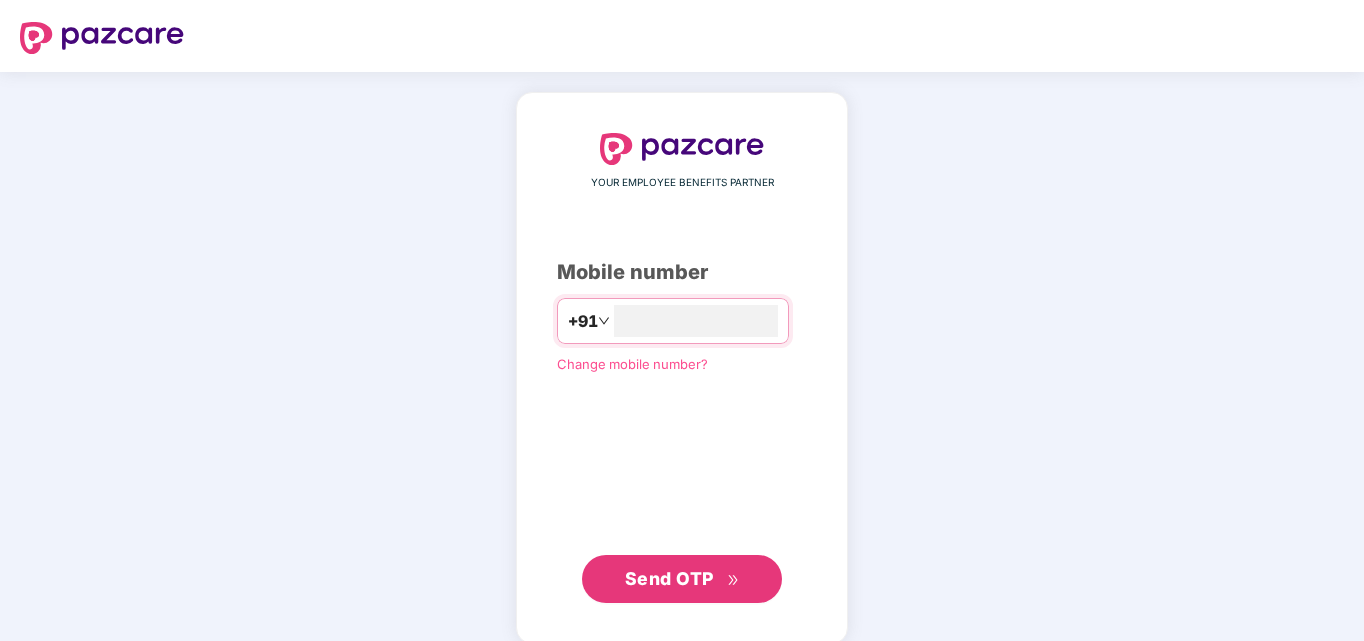 scroll, scrollTop: 0, scrollLeft: 0, axis: both 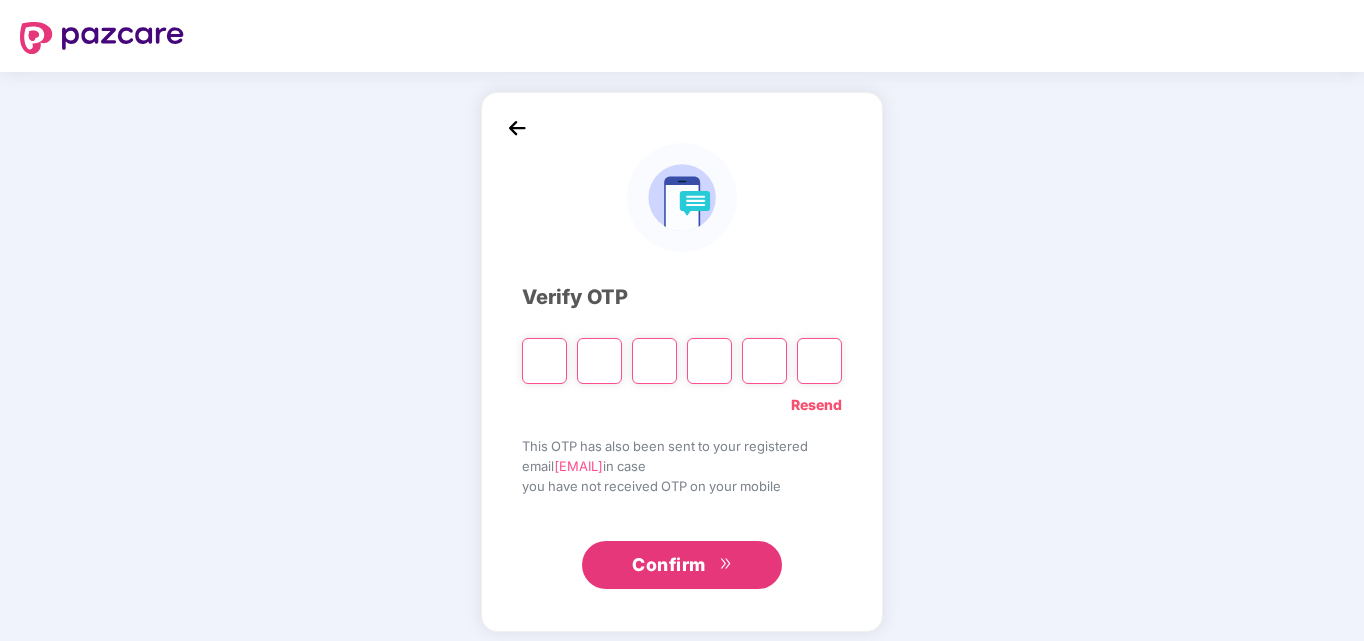 click on "Verify OTP Resend This OTP has also been sent to your registered email  [EMAIL]  in case   you have not received OTP on your mobile Confirm" at bounding box center [682, 362] 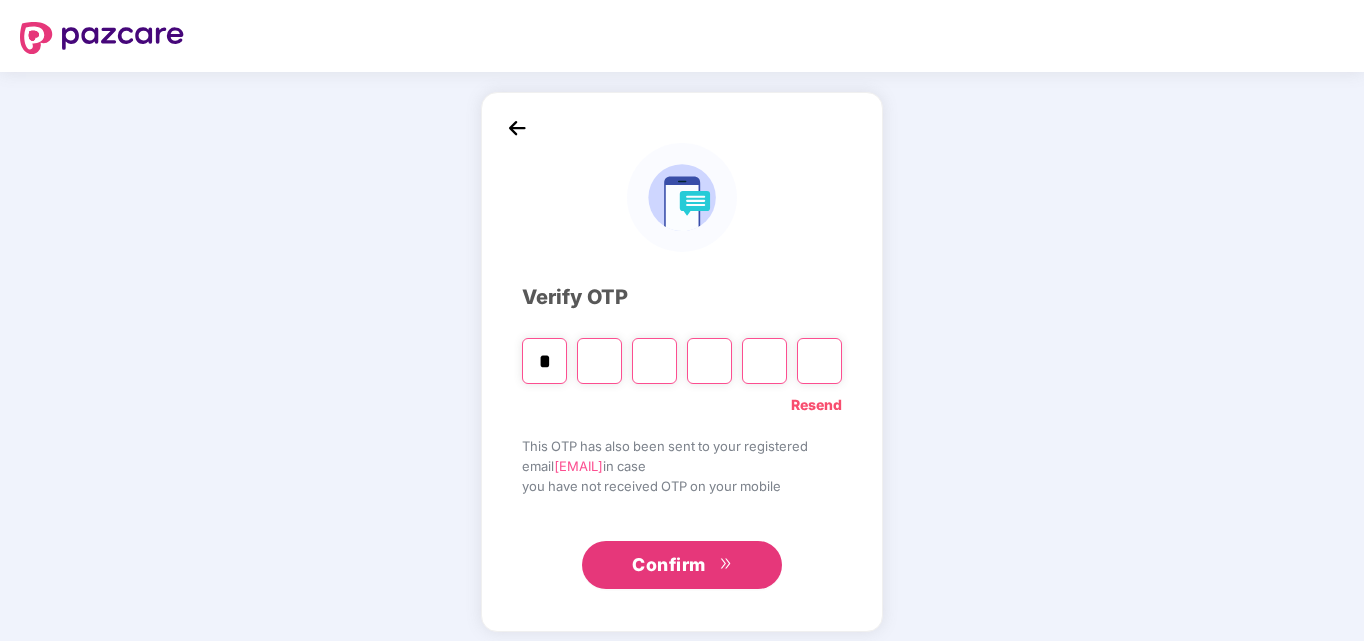 type on "*" 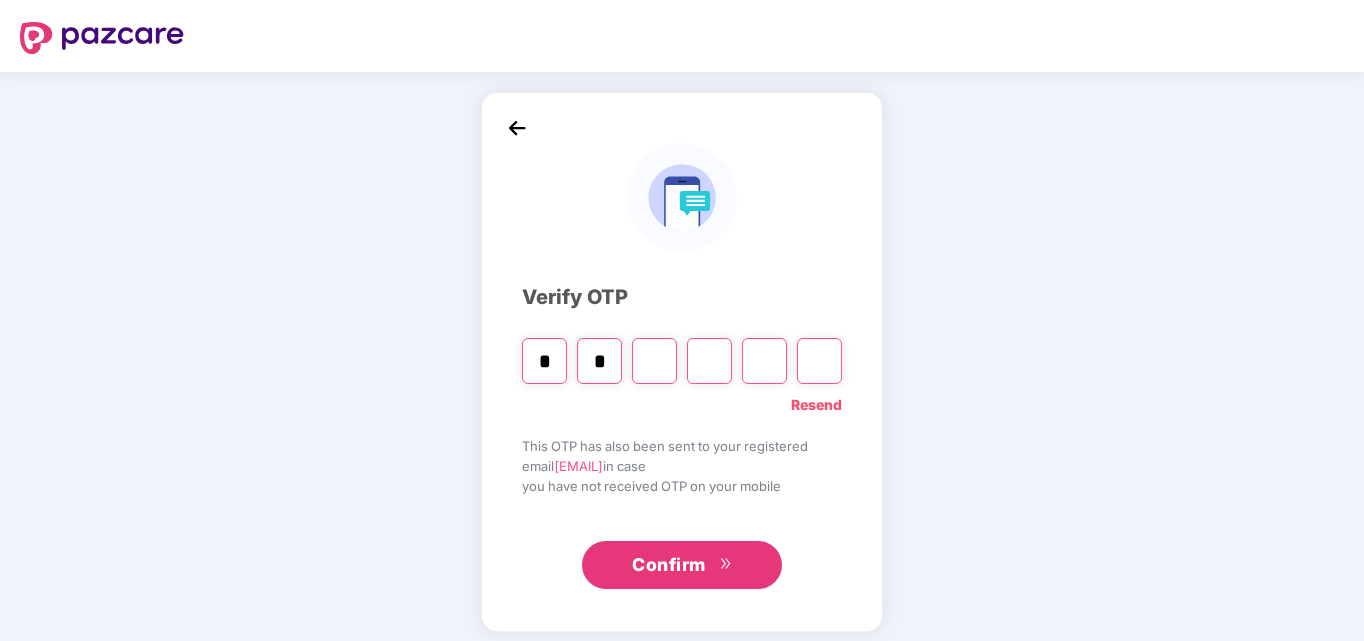 type on "*" 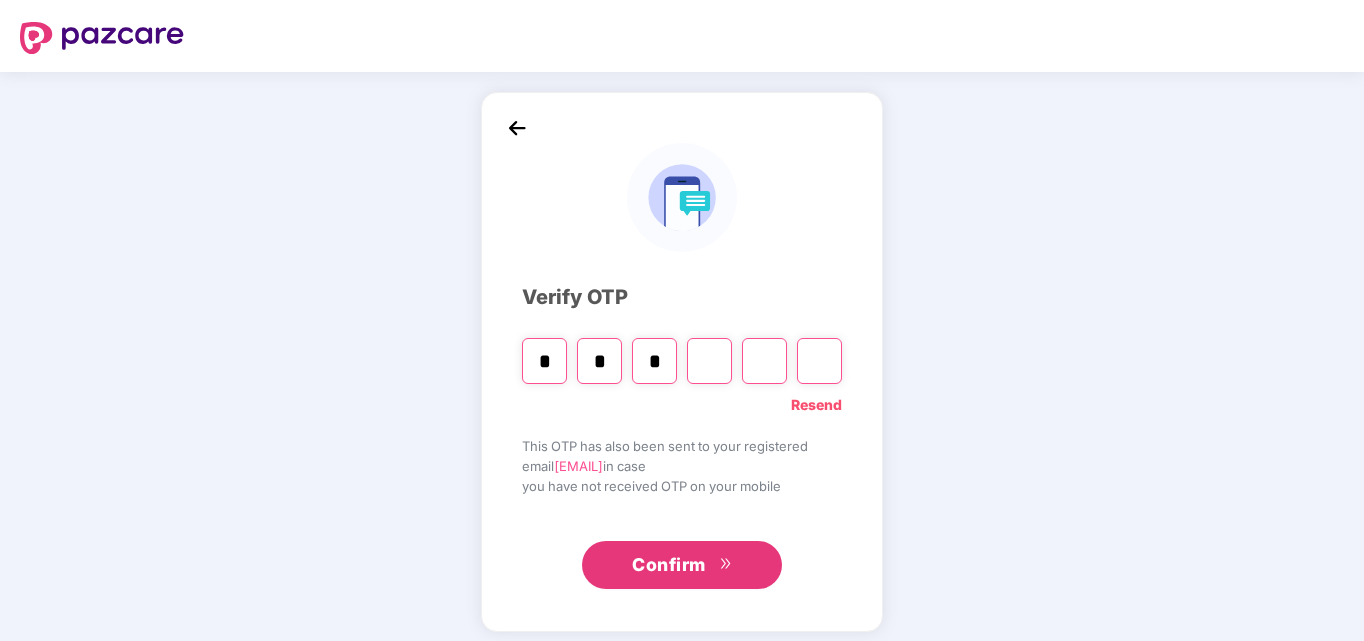 type on "*" 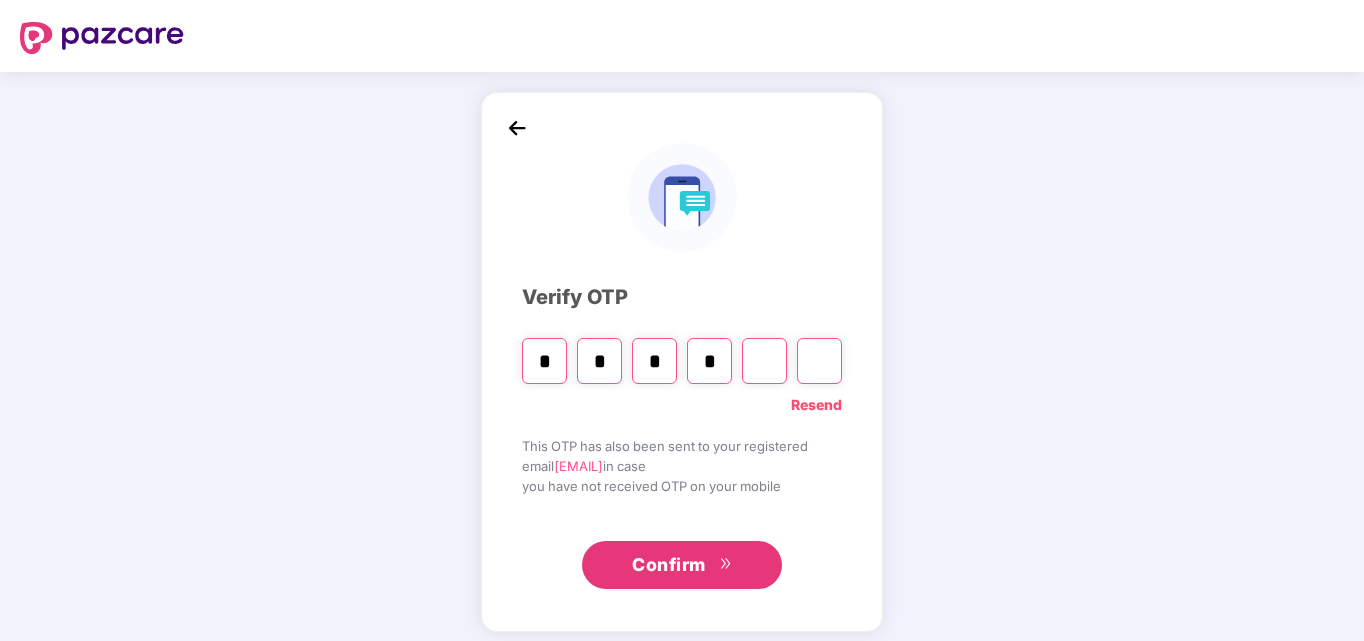 type on "*" 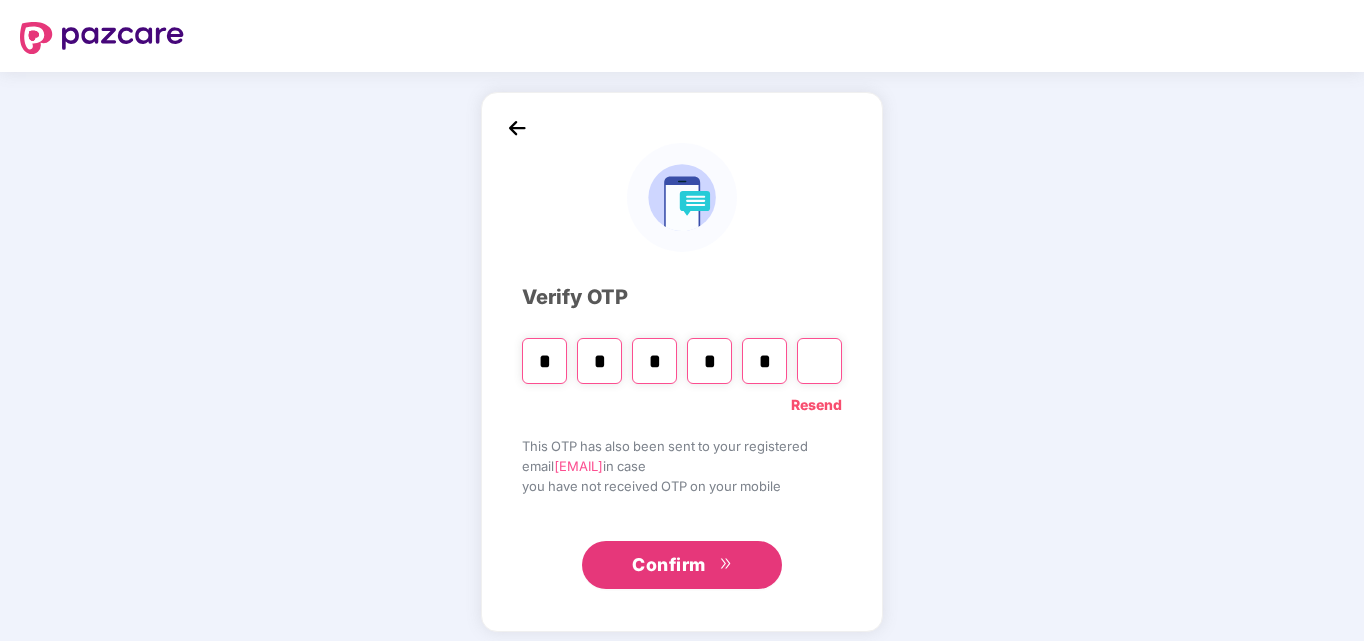 type on "*" 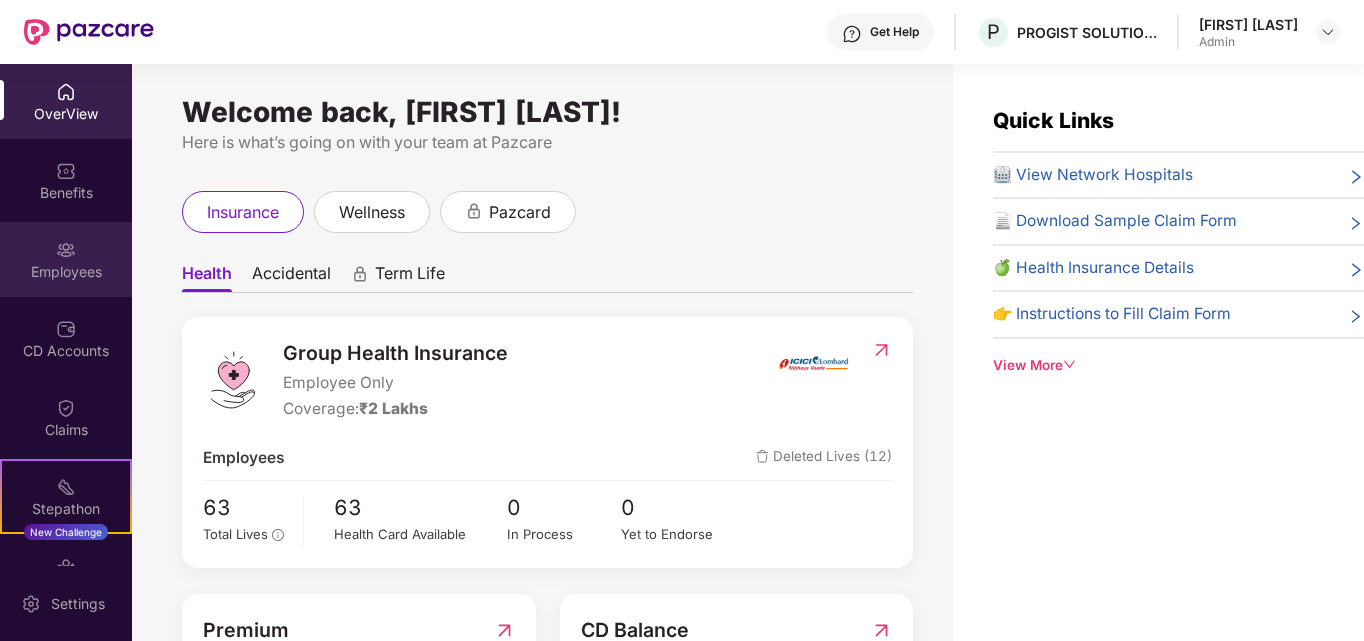 click on "Employees" at bounding box center [66, 272] 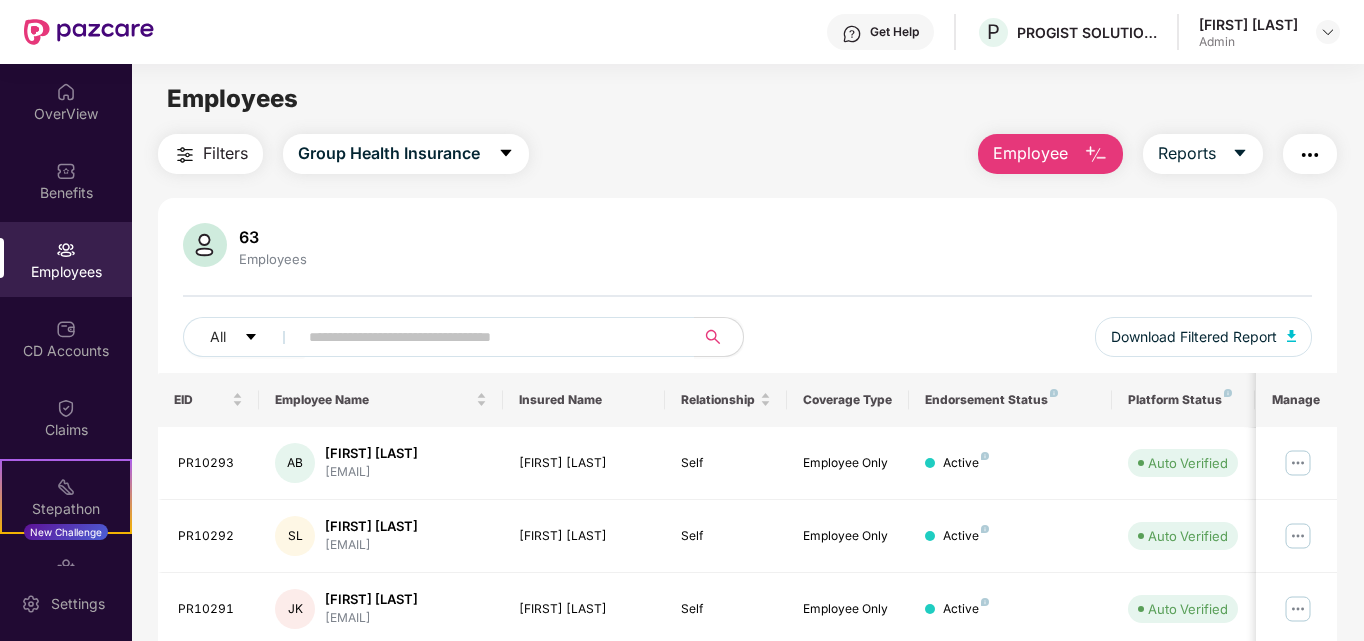 click at bounding box center [1096, 155] 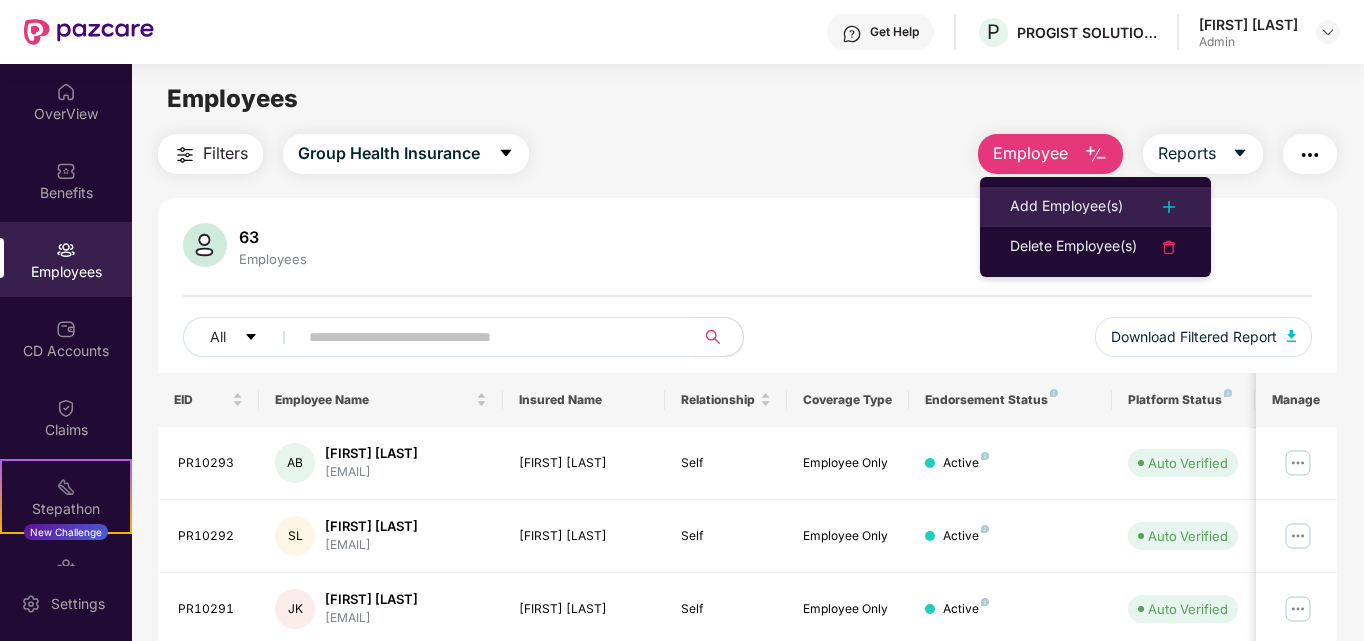 click on "Add Employee(s)" at bounding box center (1066, 207) 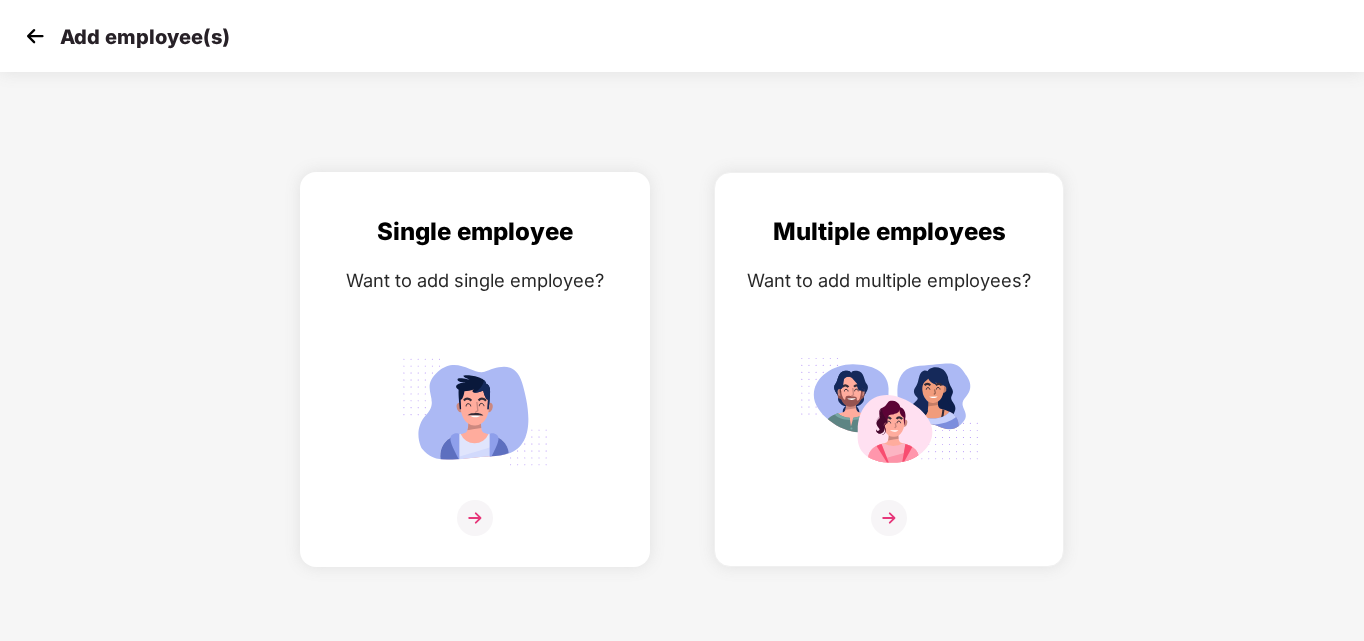 click at bounding box center [475, 518] 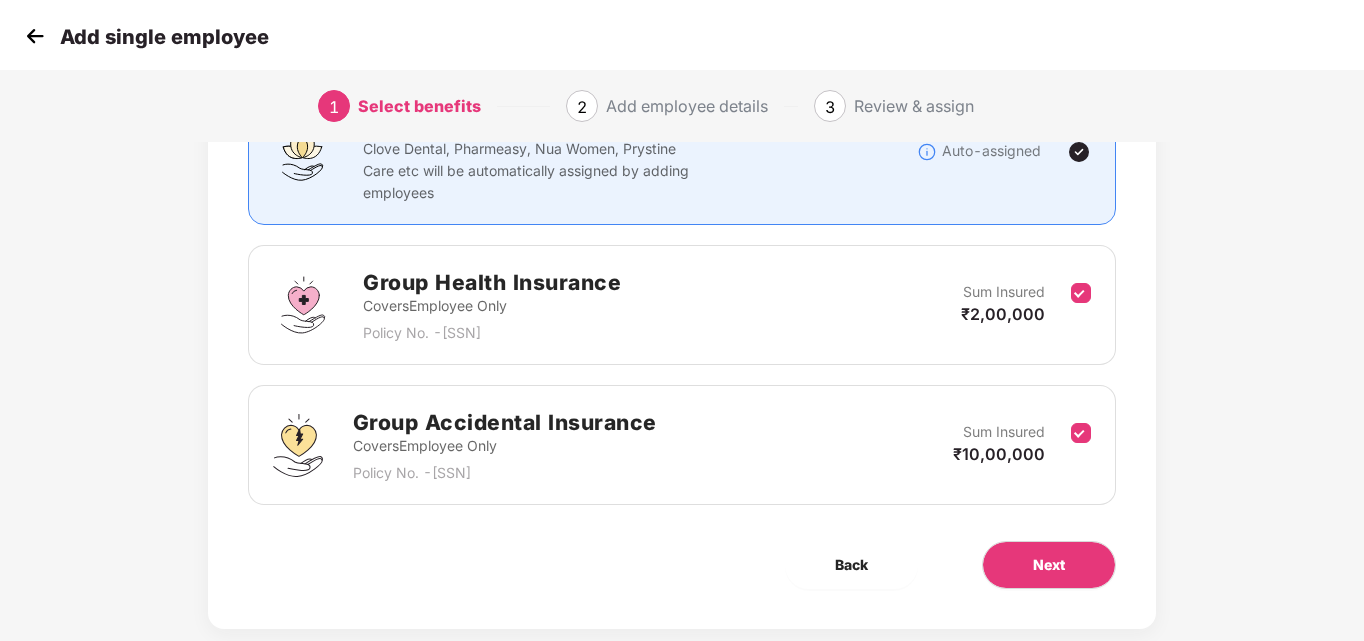 scroll, scrollTop: 238, scrollLeft: 0, axis: vertical 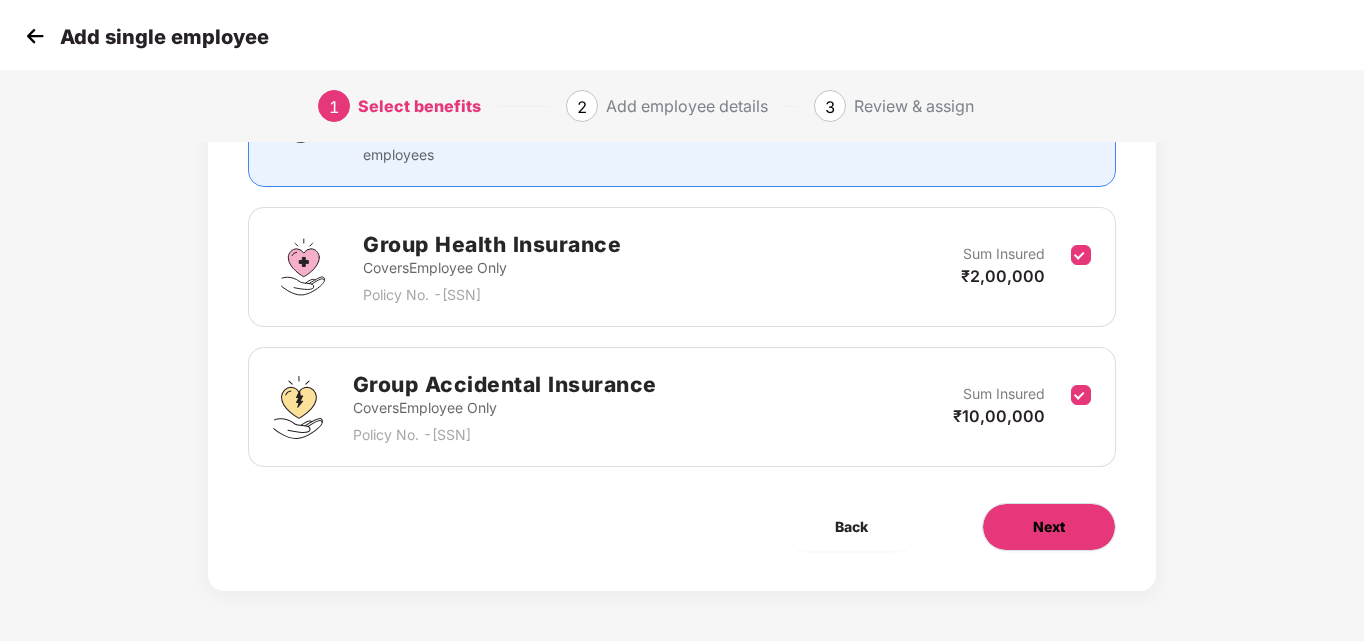 click on "Next" at bounding box center [1049, 527] 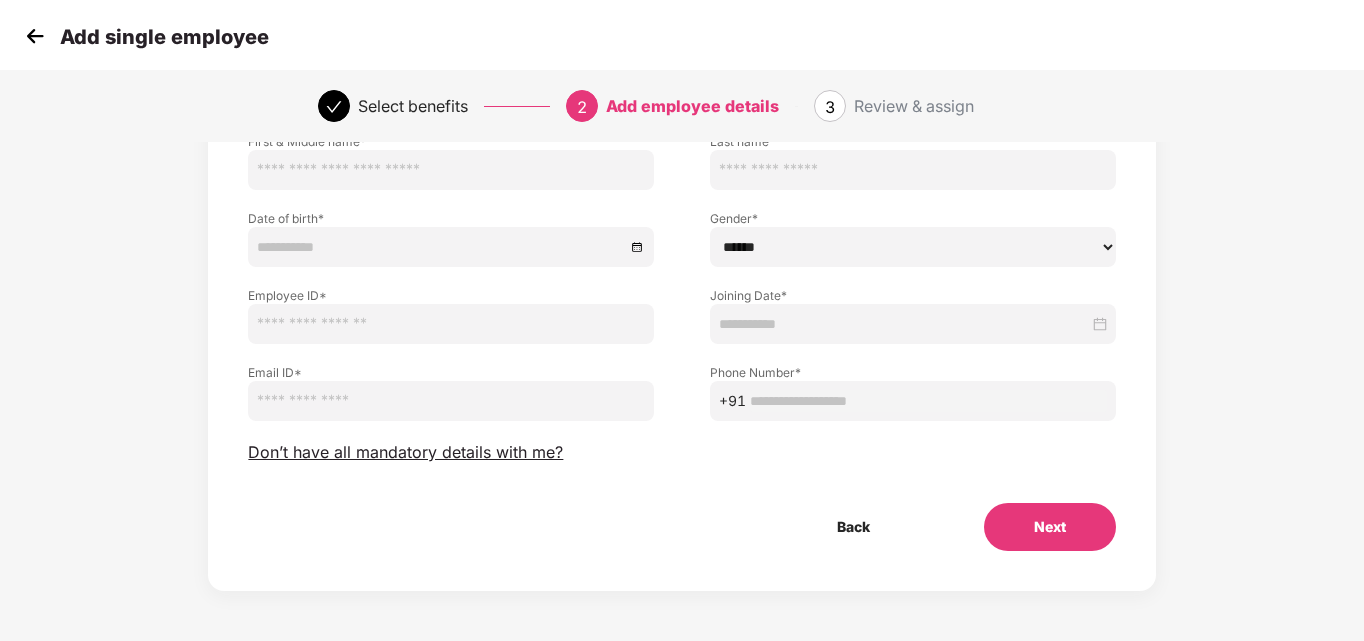 scroll, scrollTop: 0, scrollLeft: 0, axis: both 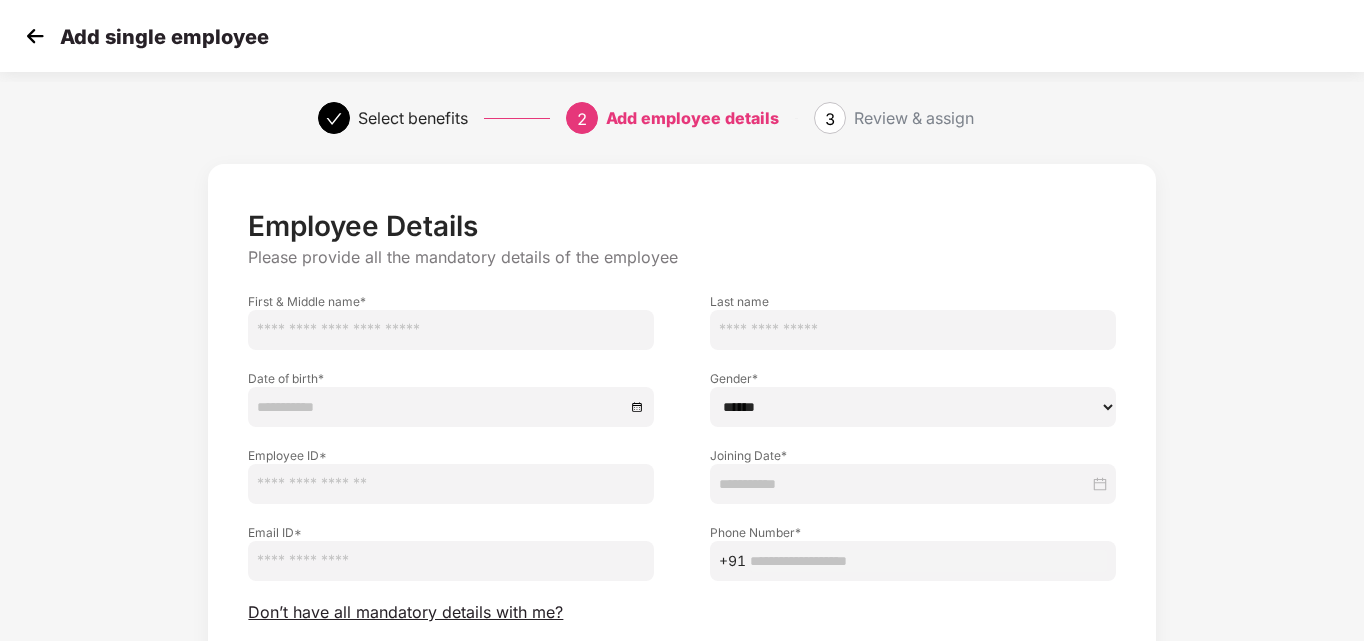 click at bounding box center (451, 330) 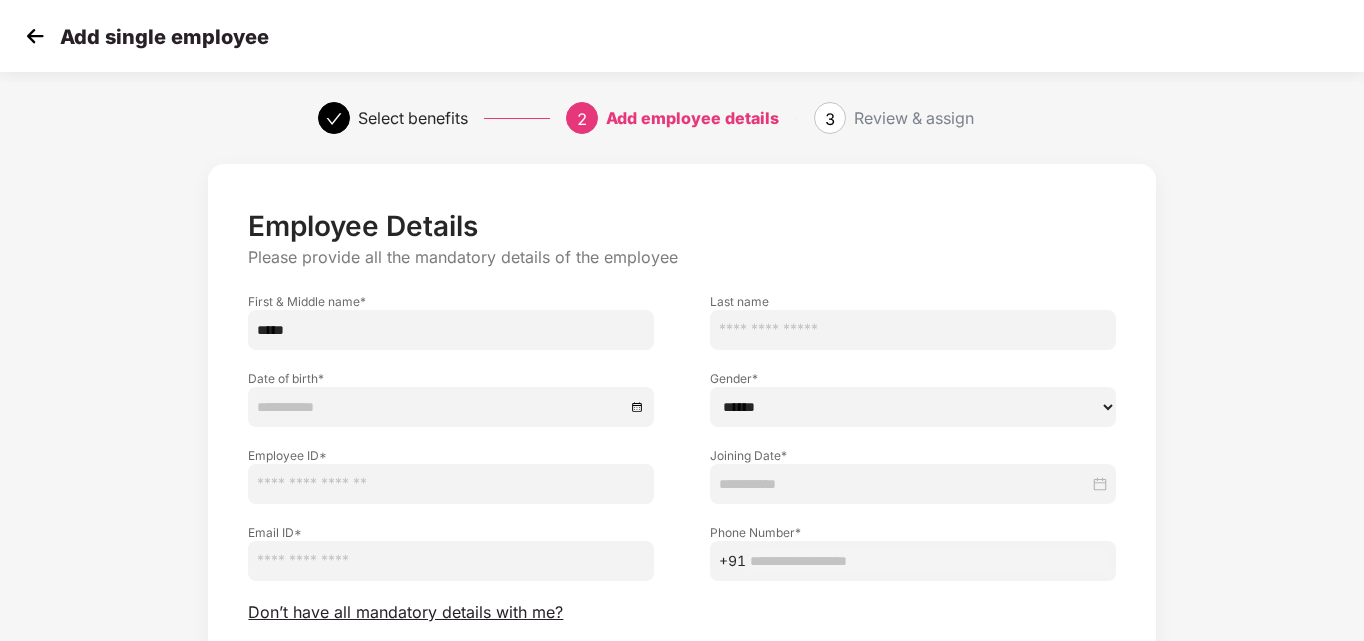 type on "*****" 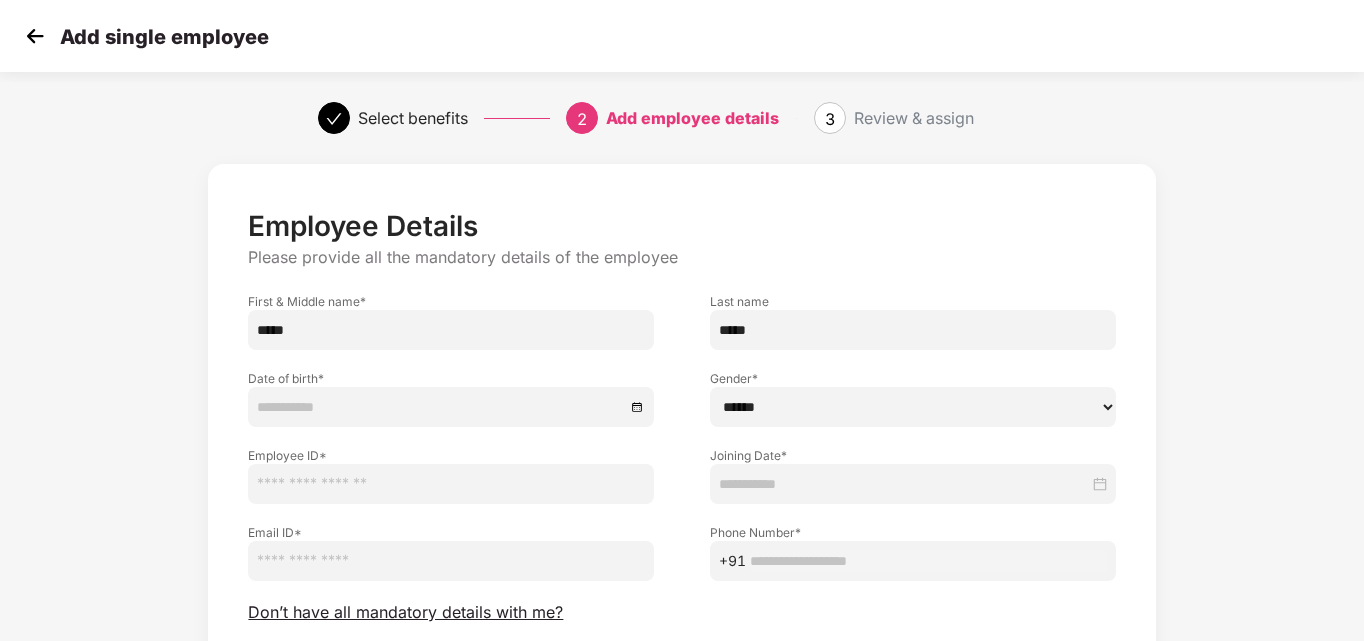 type on "*****" 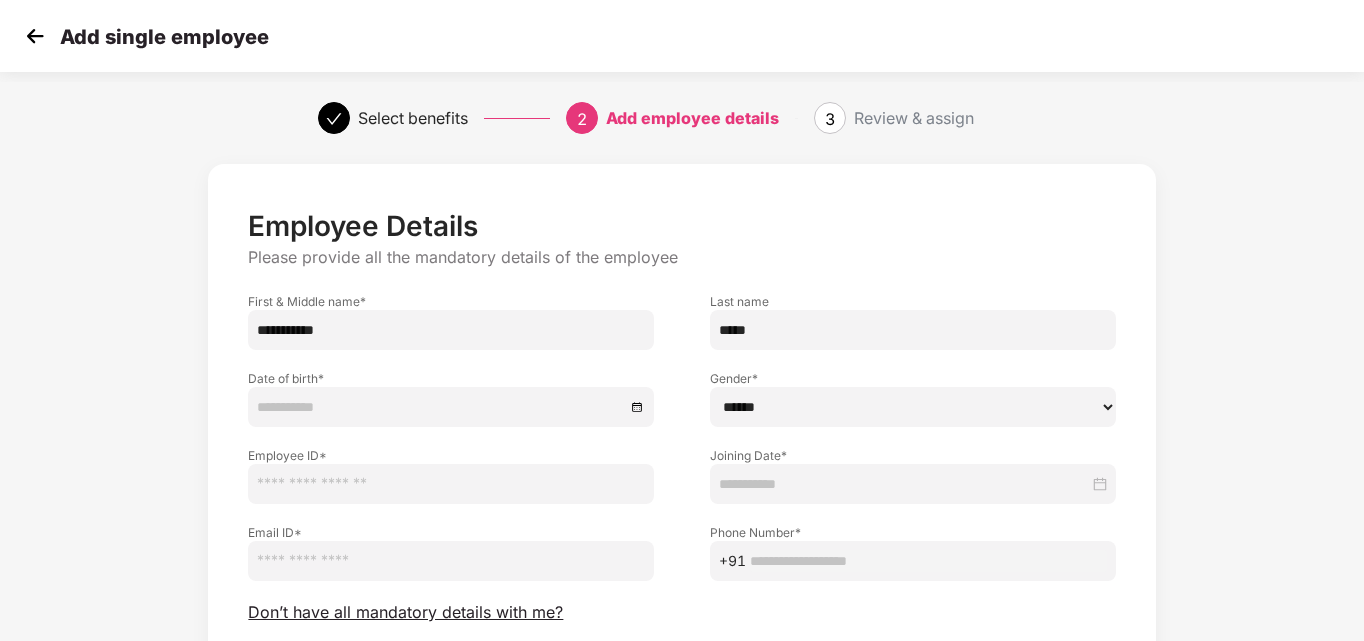 type on "**********" 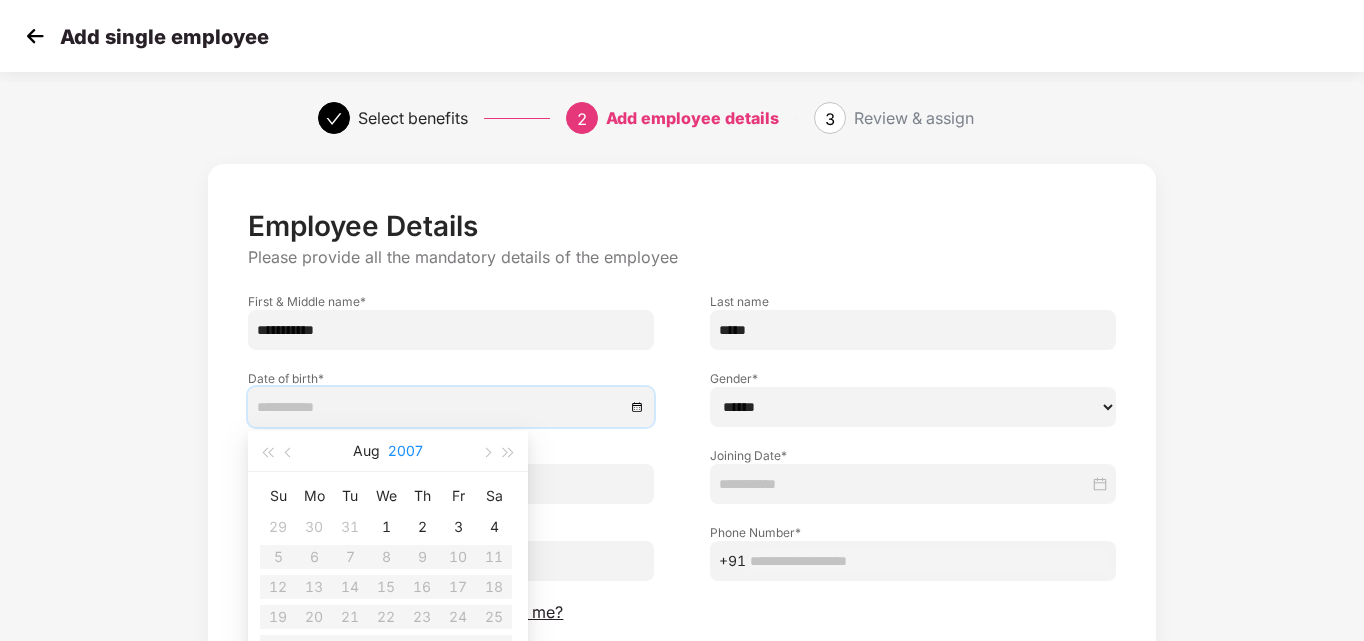 click on "2007" at bounding box center [405, 451] 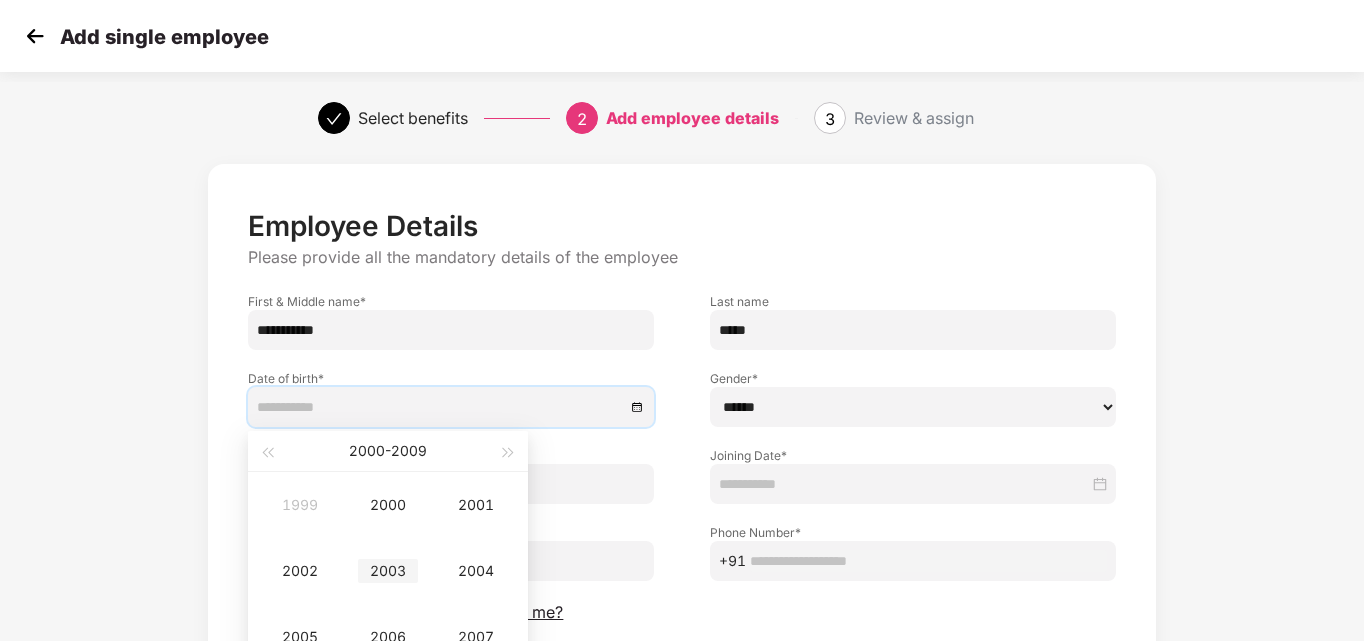 type on "**********" 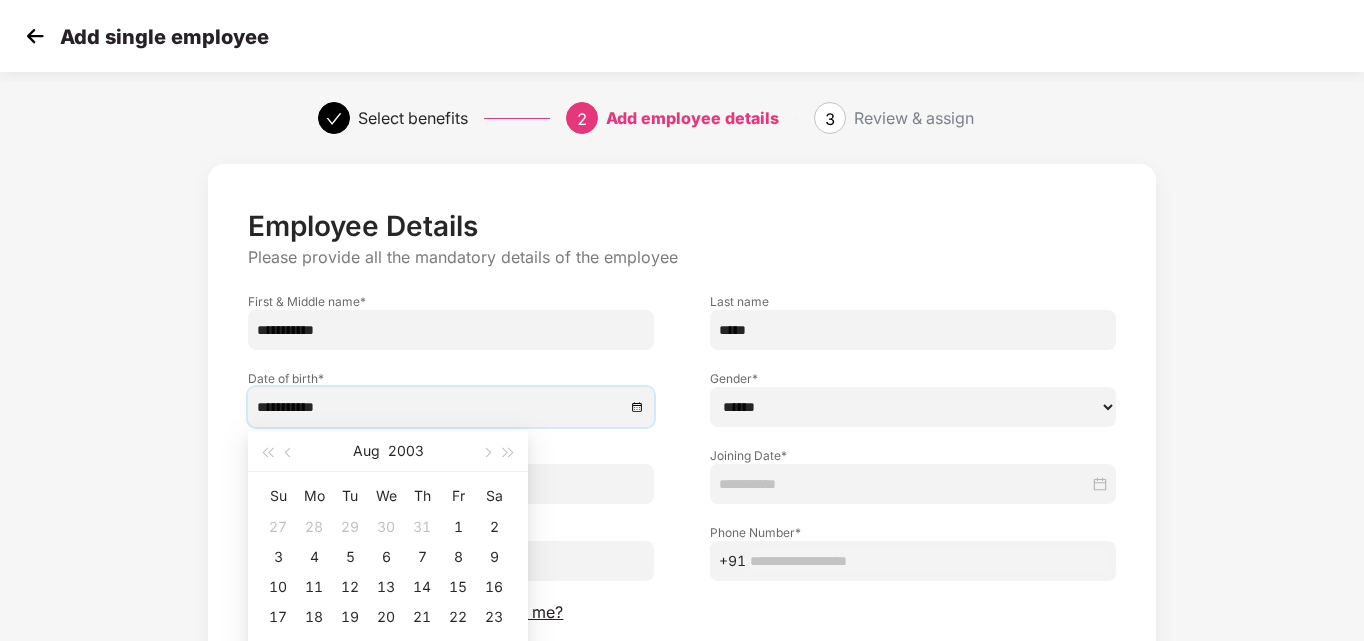 type on "**********" 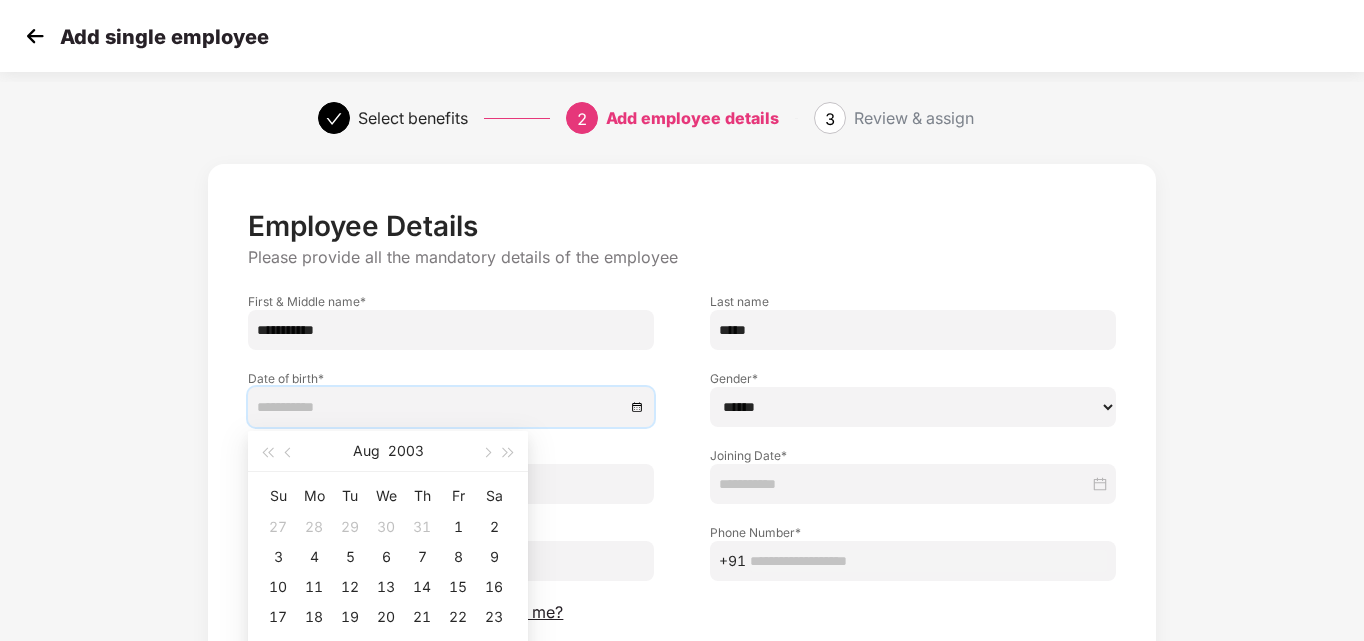 type on "**********" 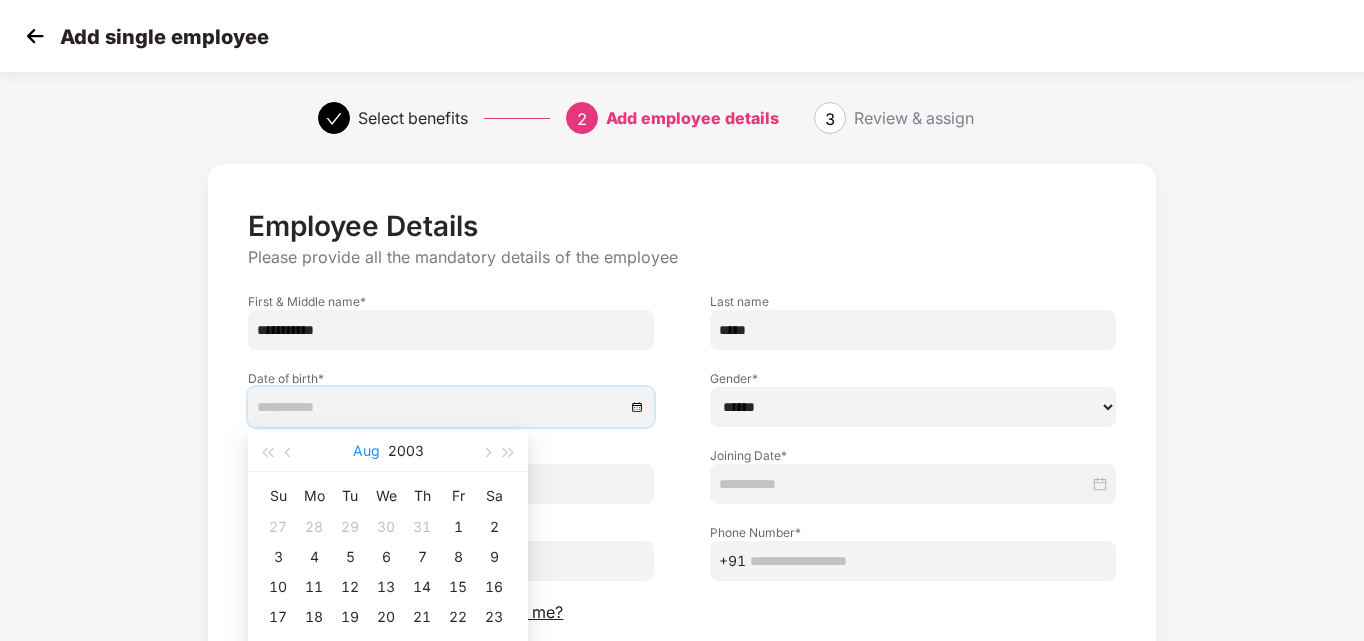 click on "Aug" at bounding box center (366, 451) 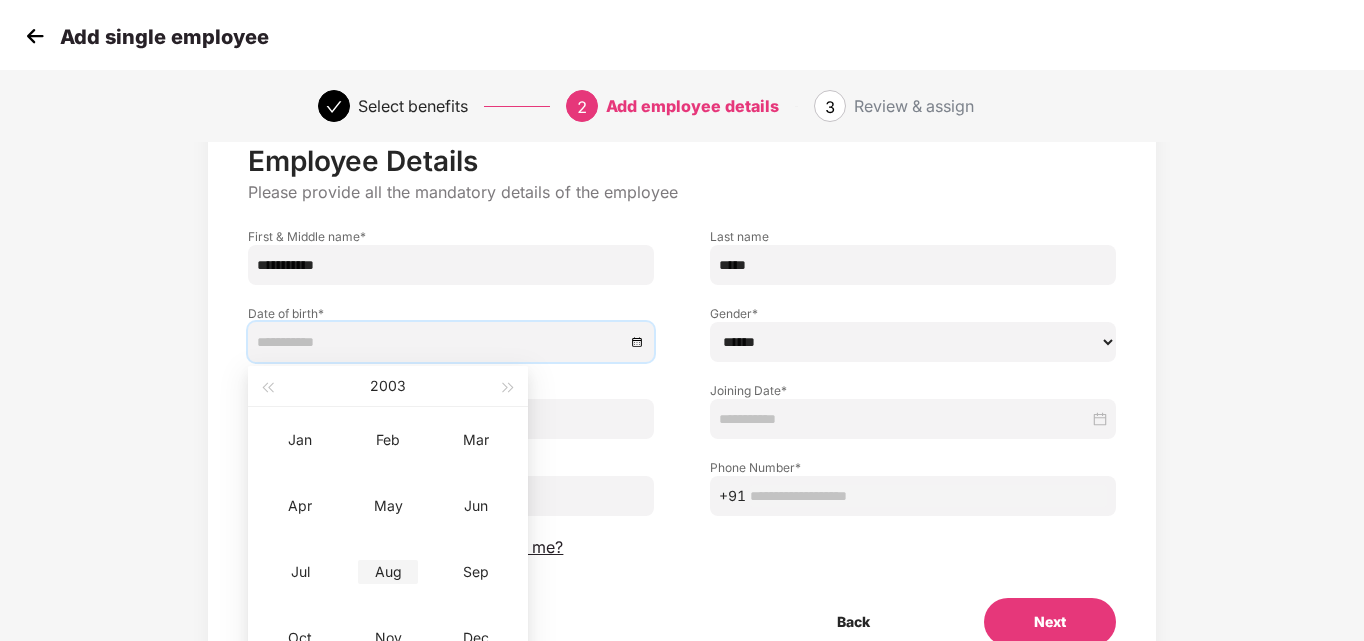 scroll, scrollTop: 100, scrollLeft: 0, axis: vertical 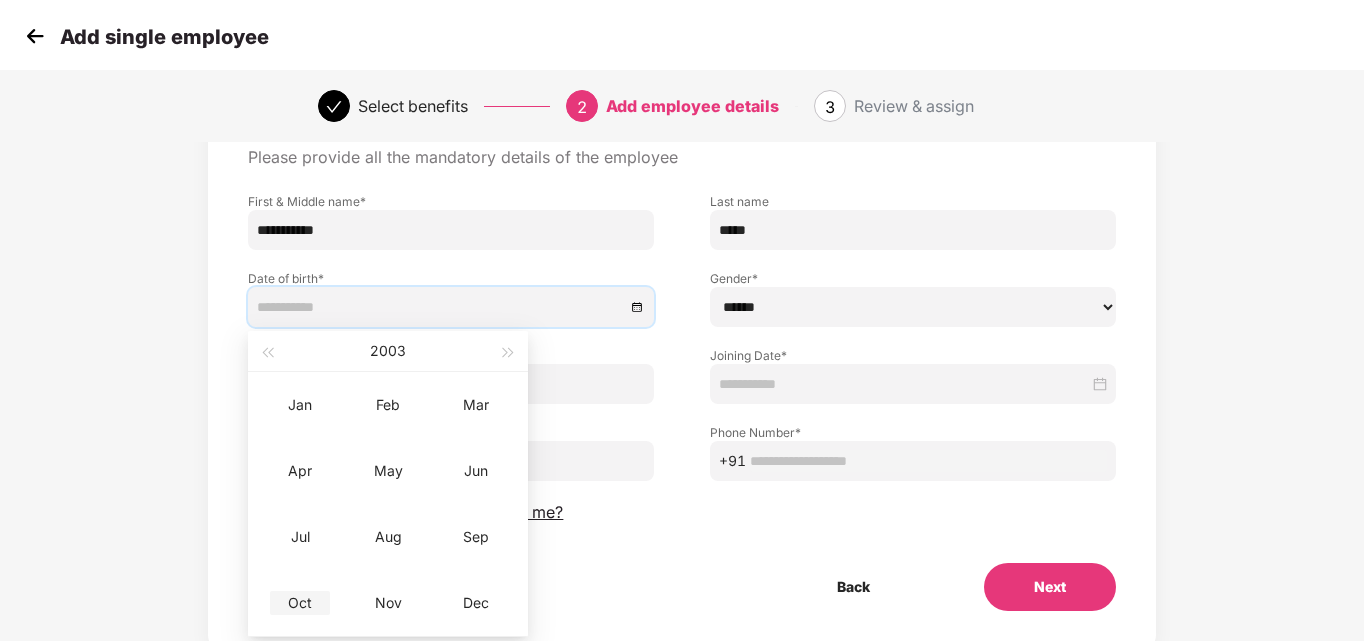 type on "**********" 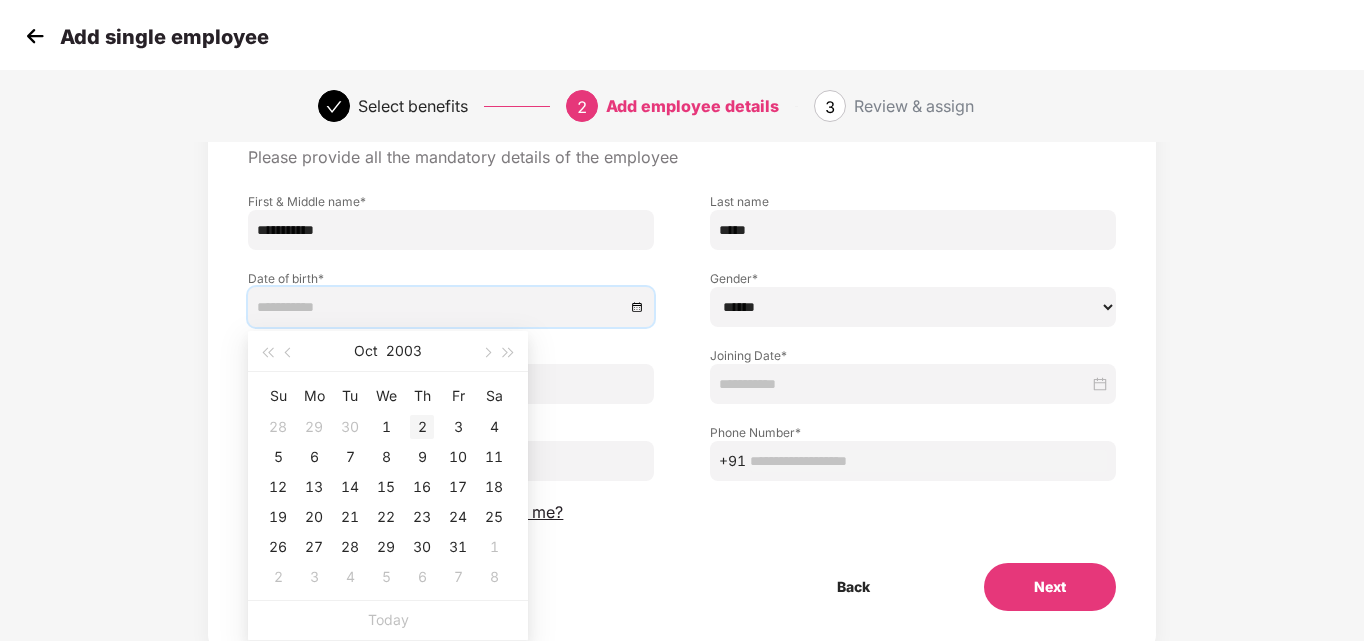 type on "**********" 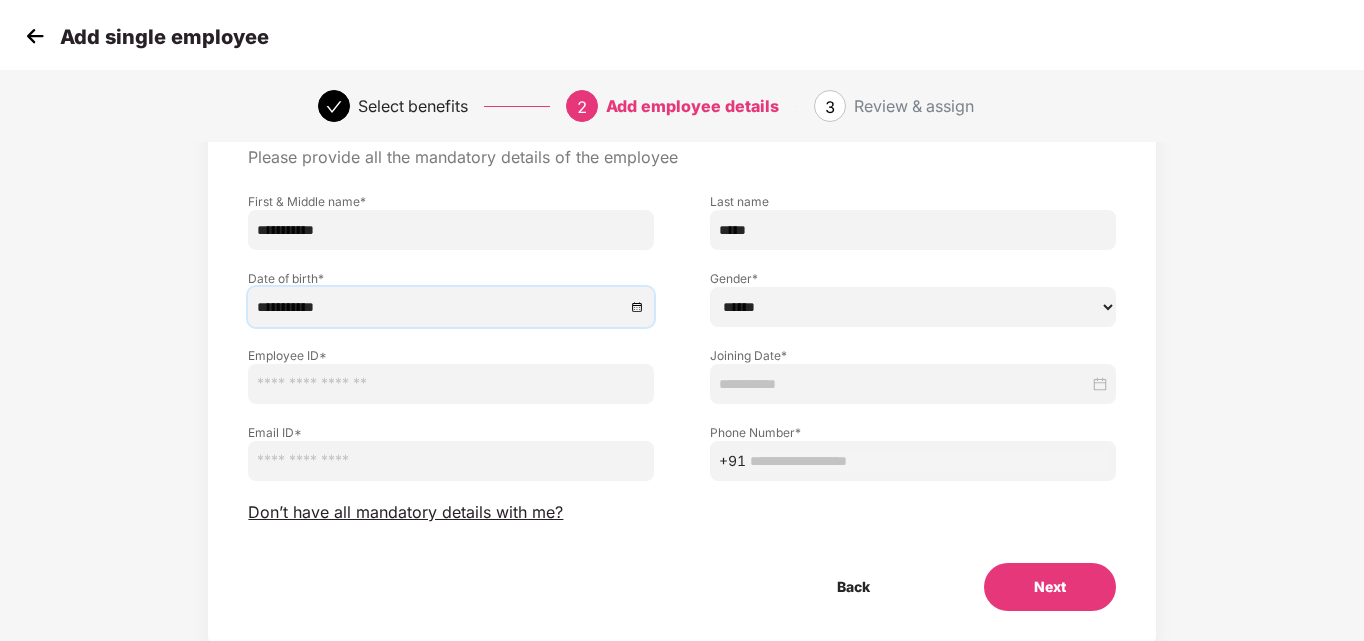 click on "****** **** ******" at bounding box center [913, 307] 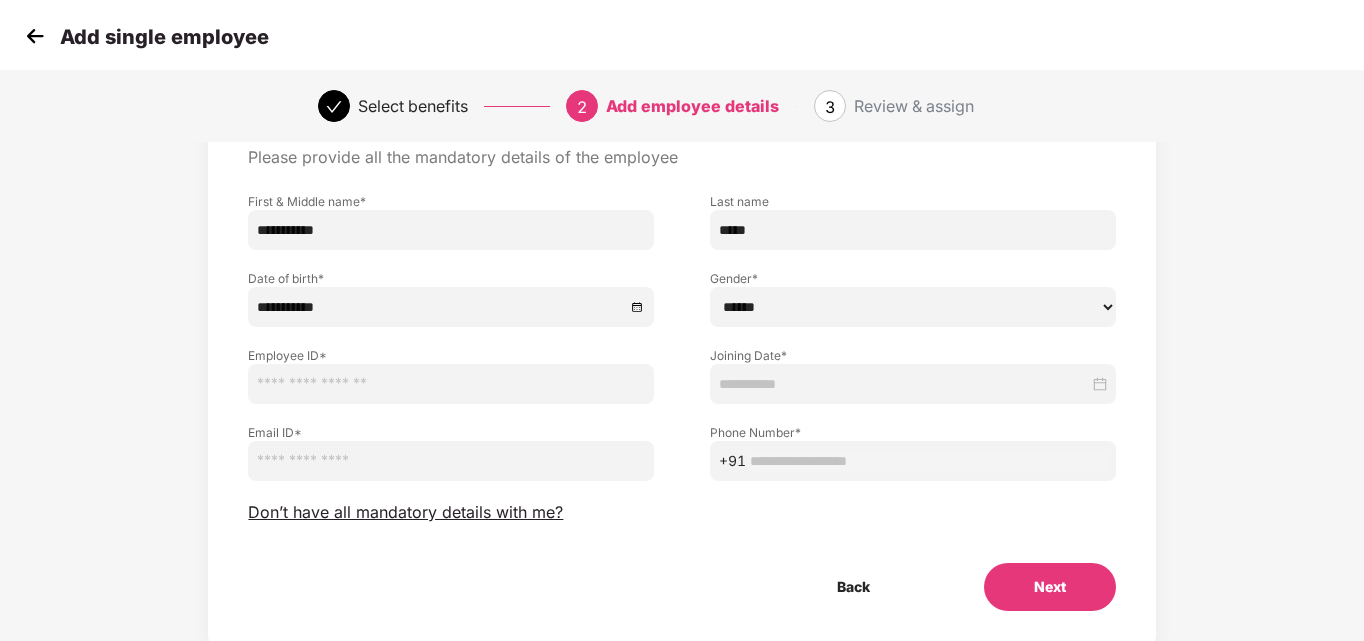 select on "****" 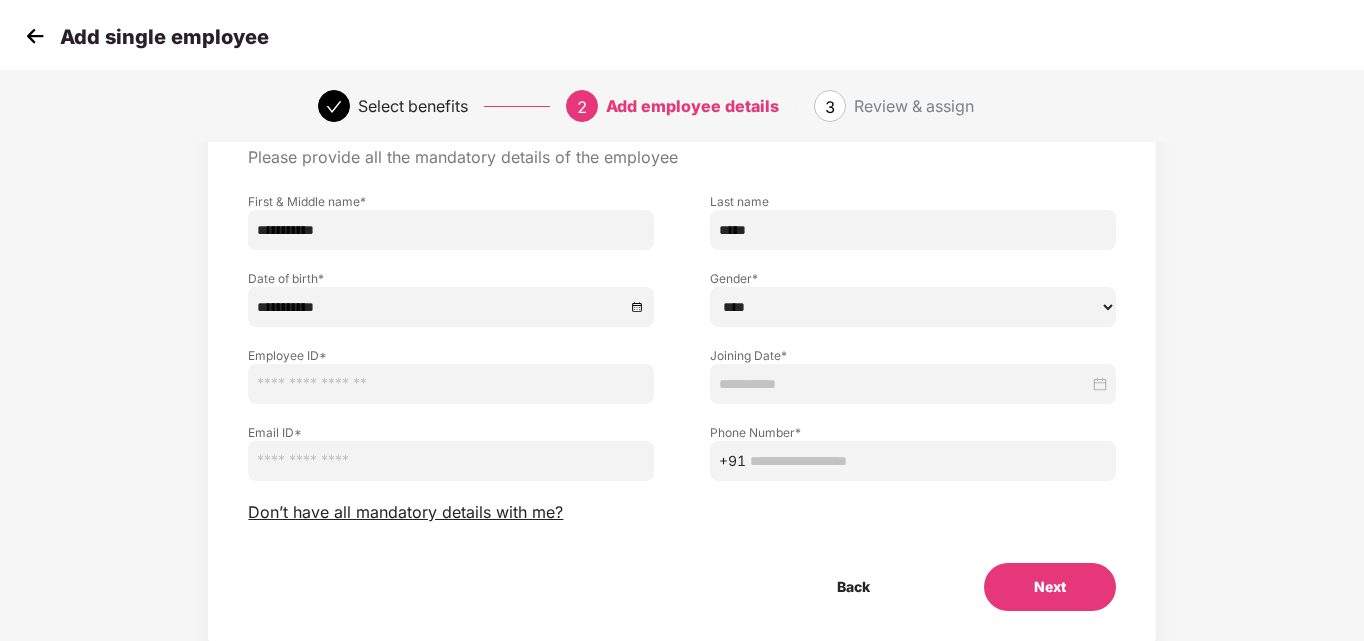 click on "****** **** ******" at bounding box center [913, 307] 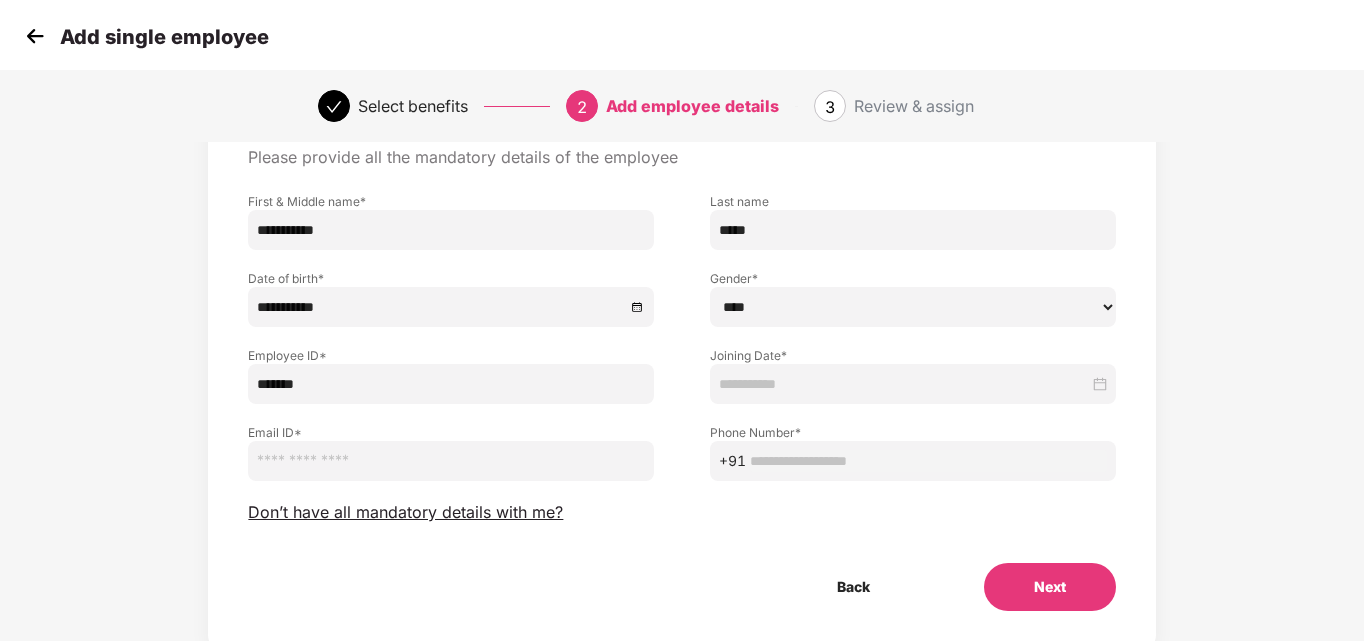 type on "*******" 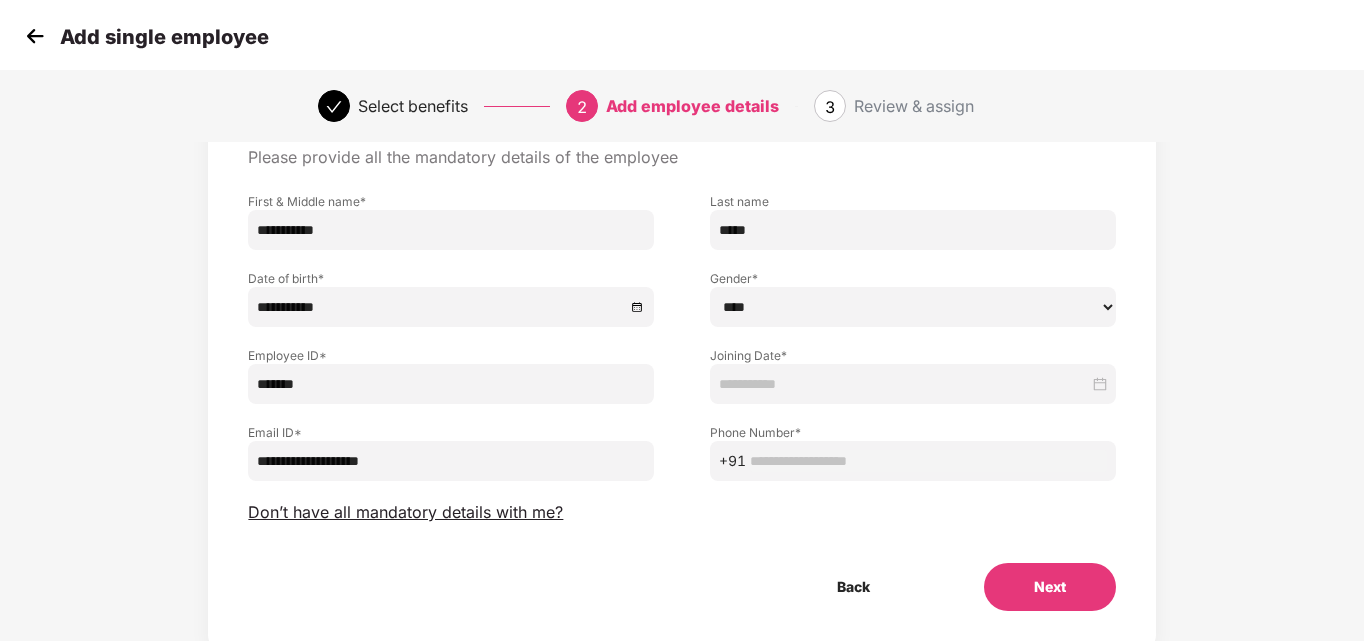 type on "**********" 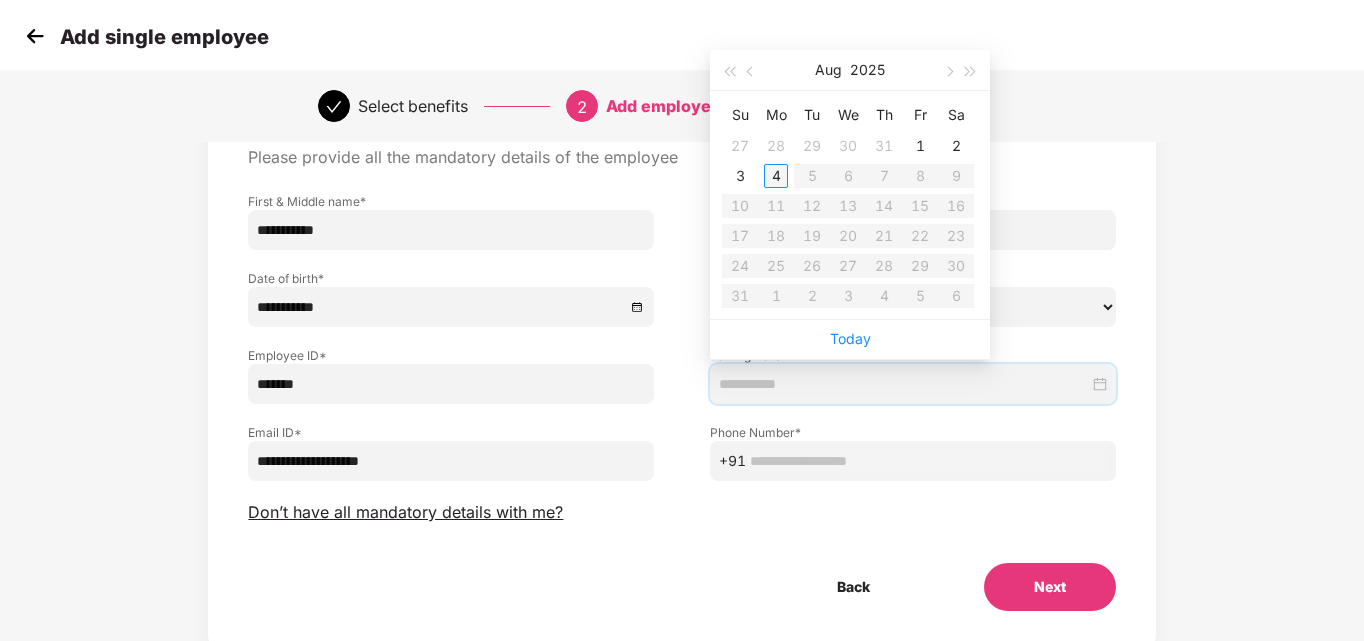 type on "**********" 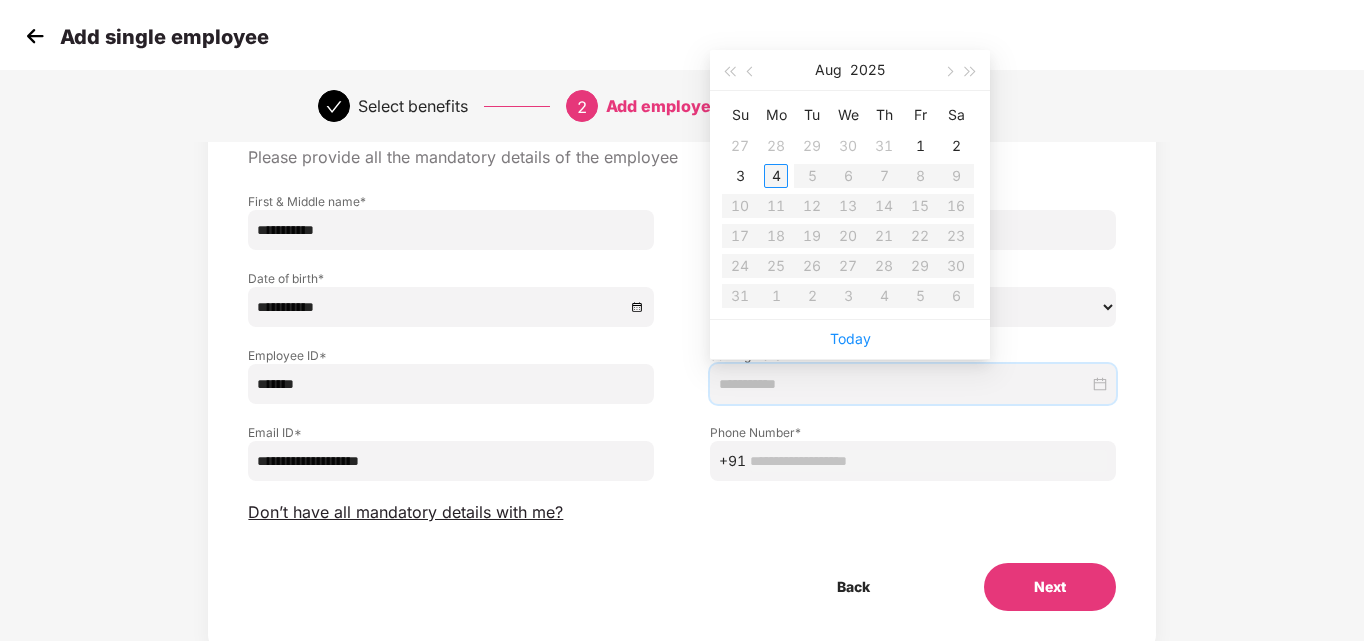 click on "4" at bounding box center (776, 176) 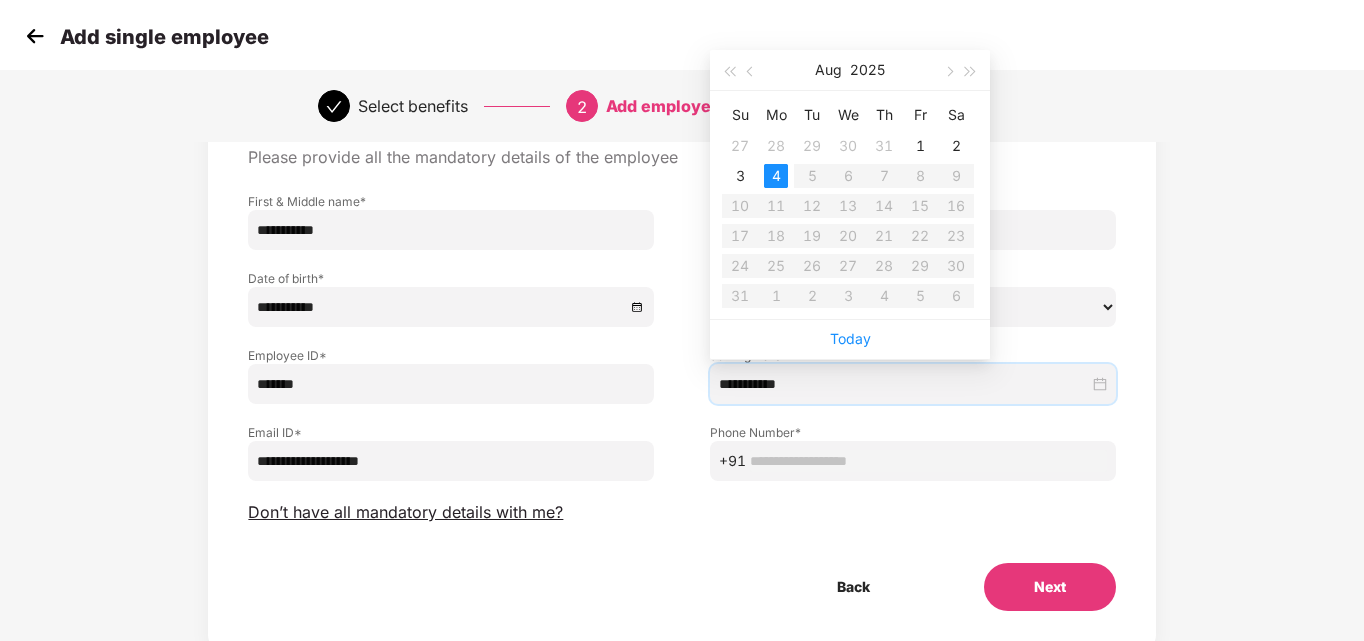 click at bounding box center [928, 461] 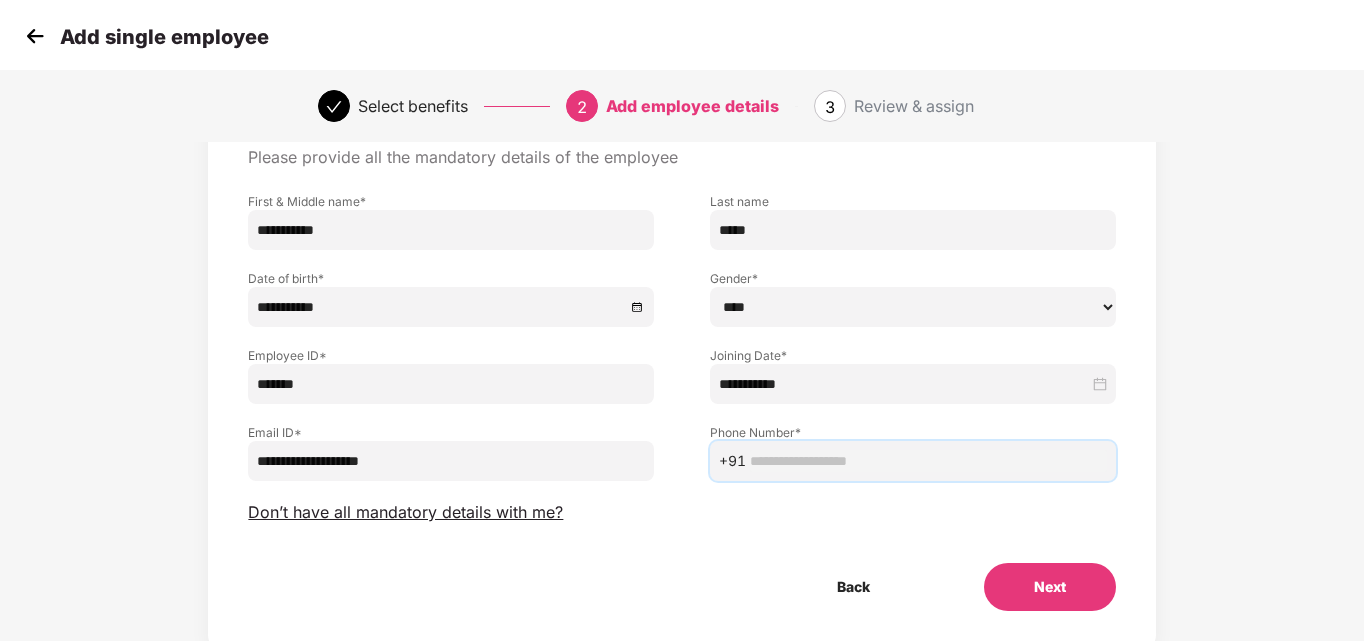 paste on "**********" 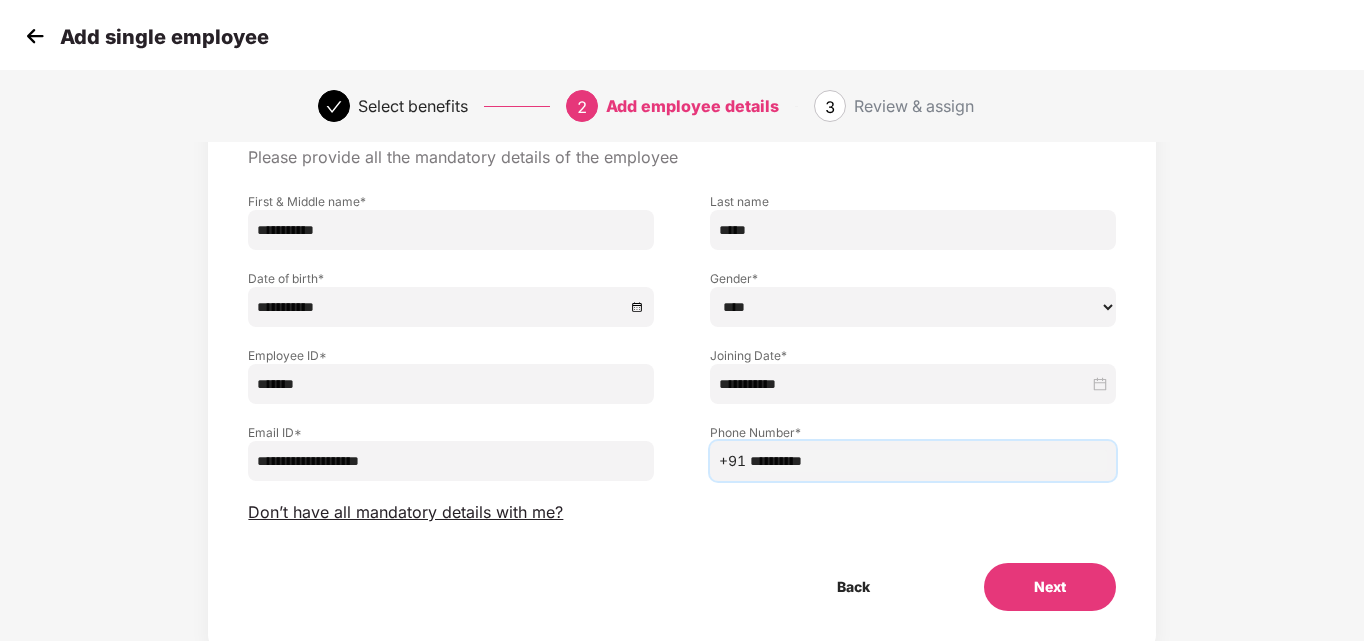 type on "**********" 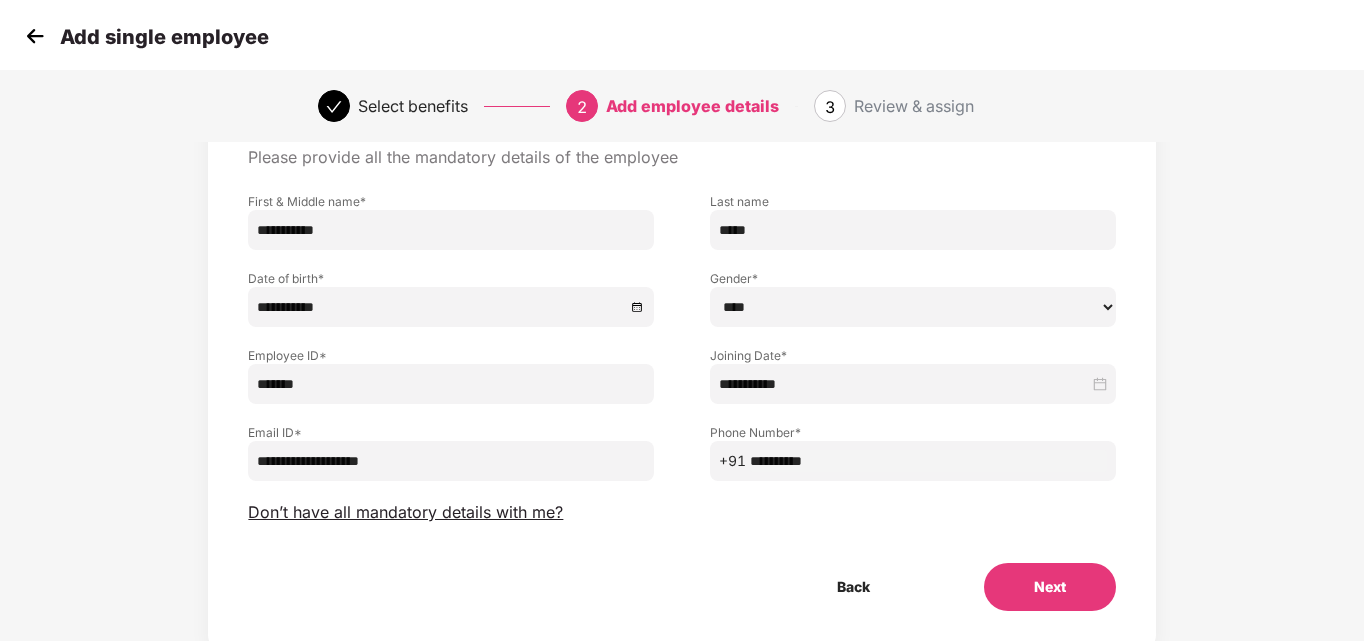 click on "Next" at bounding box center [1050, 587] 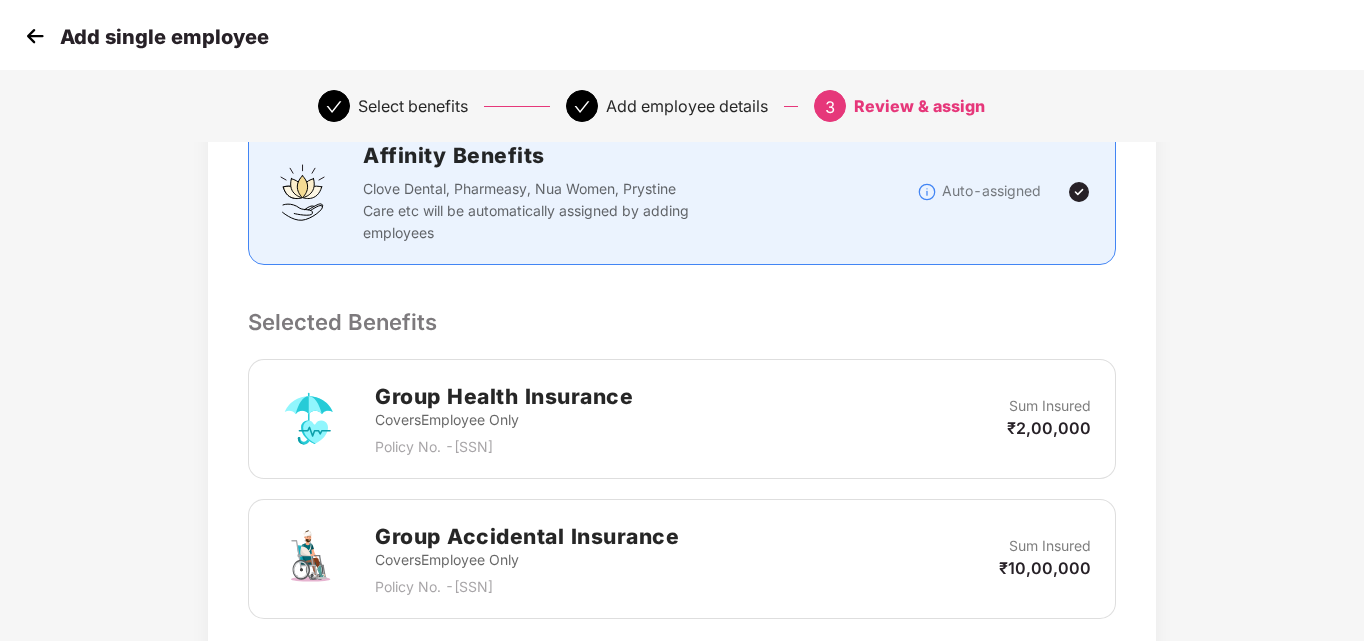 scroll, scrollTop: 746, scrollLeft: 0, axis: vertical 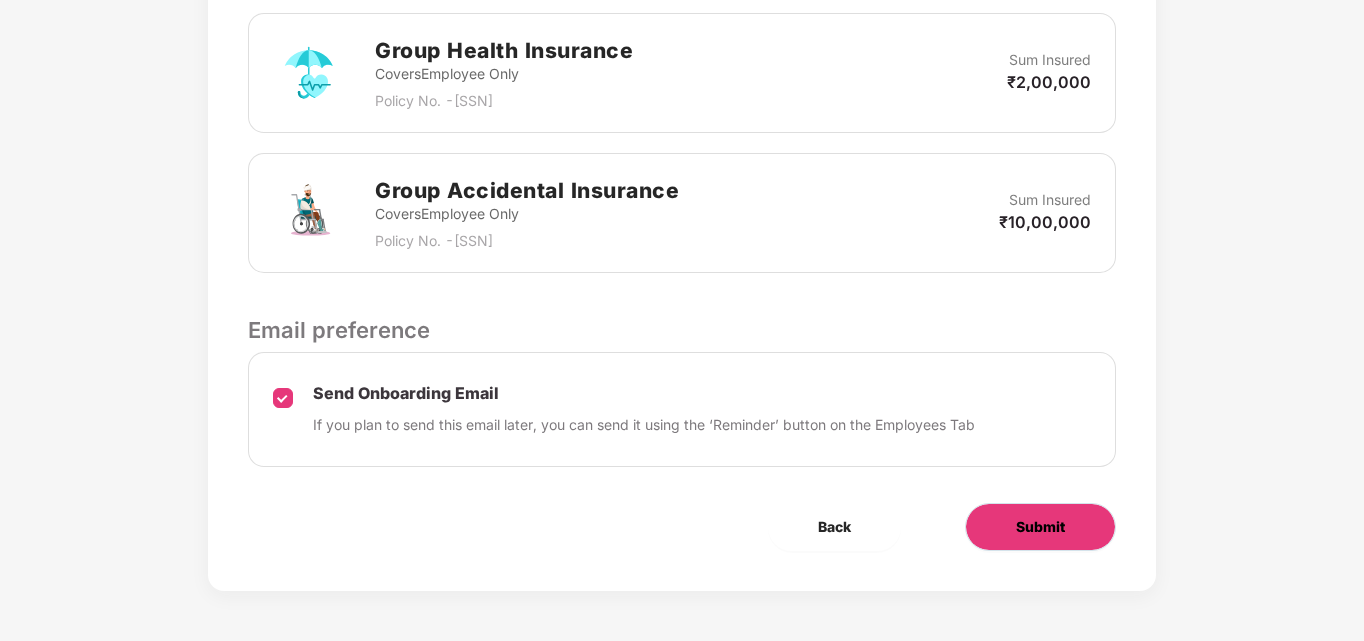 click on "Submit" at bounding box center [1040, 527] 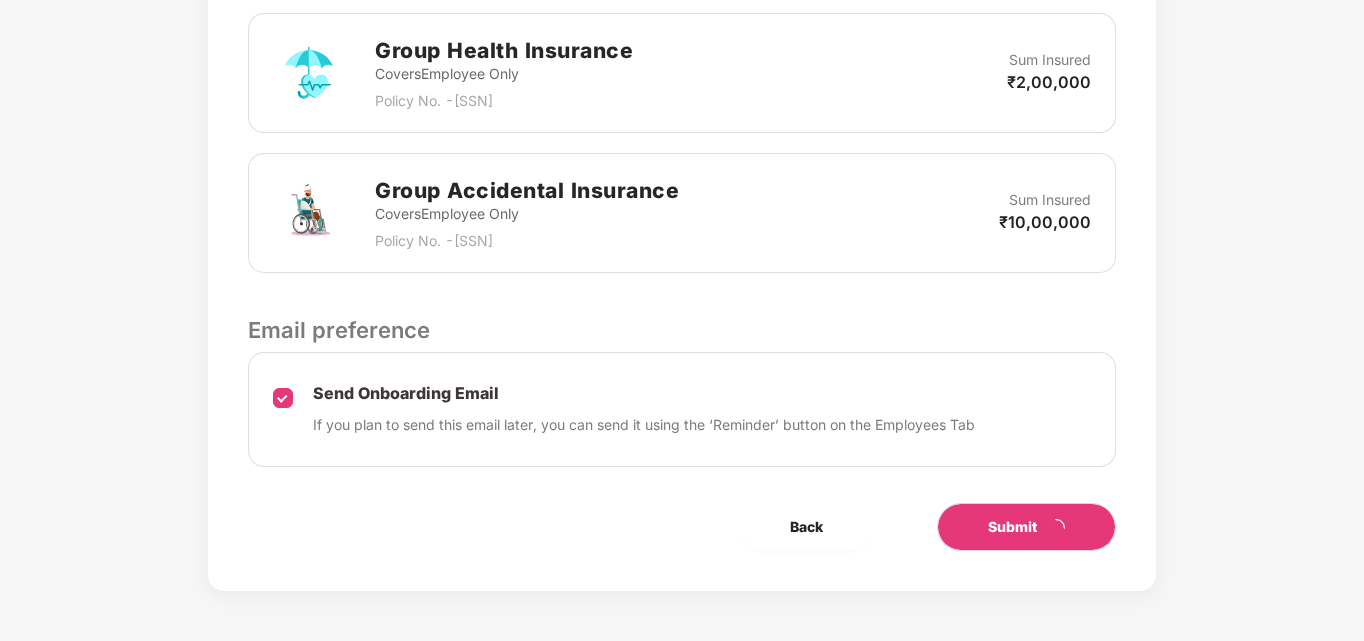 scroll, scrollTop: 0, scrollLeft: 0, axis: both 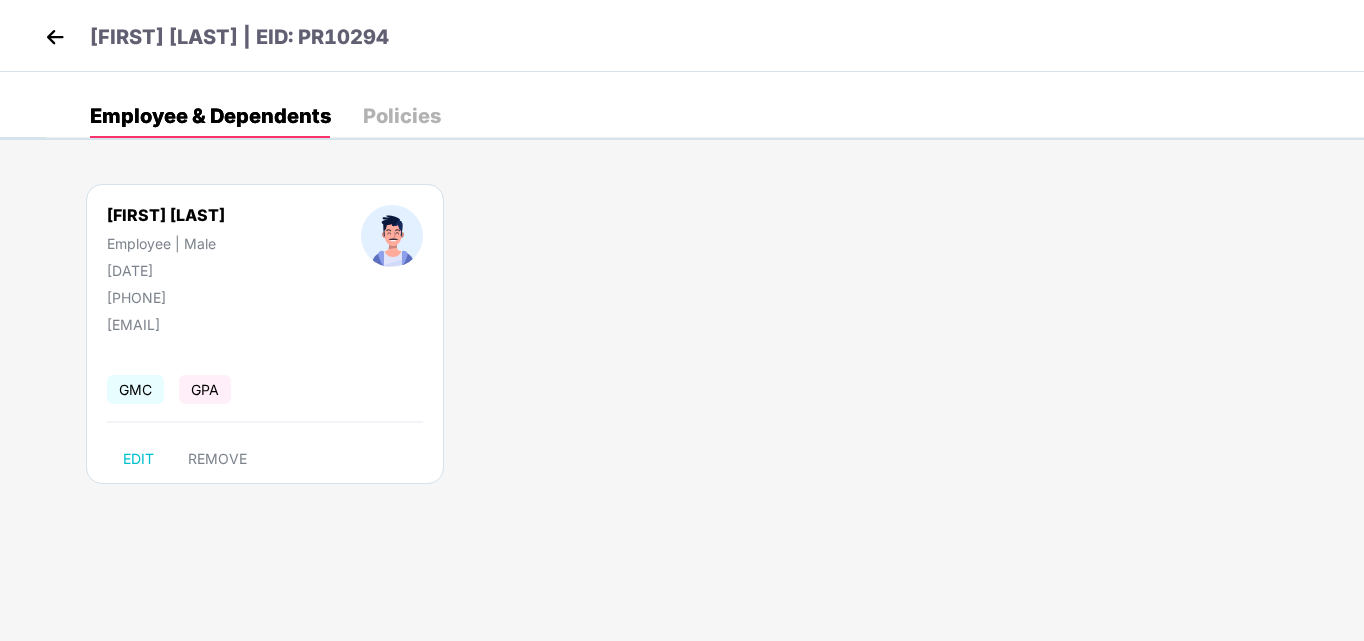 click at bounding box center [55, 37] 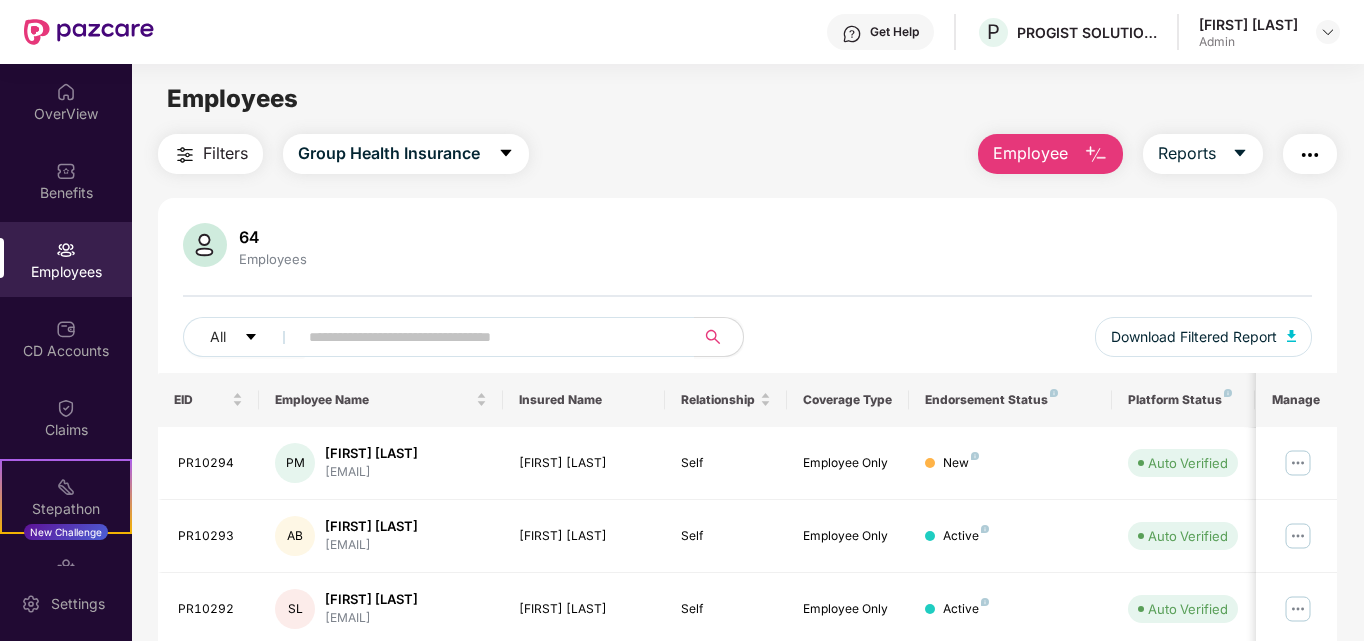 click on "64 Employees" at bounding box center [748, 247] 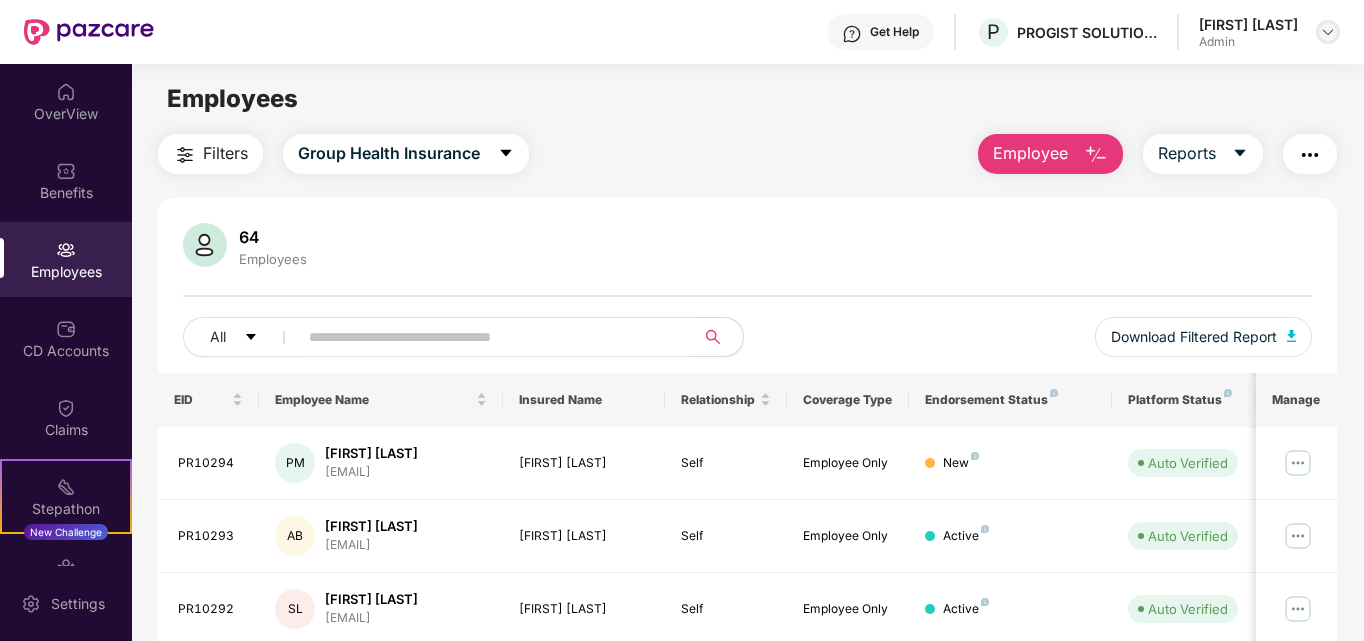 click at bounding box center (1328, 32) 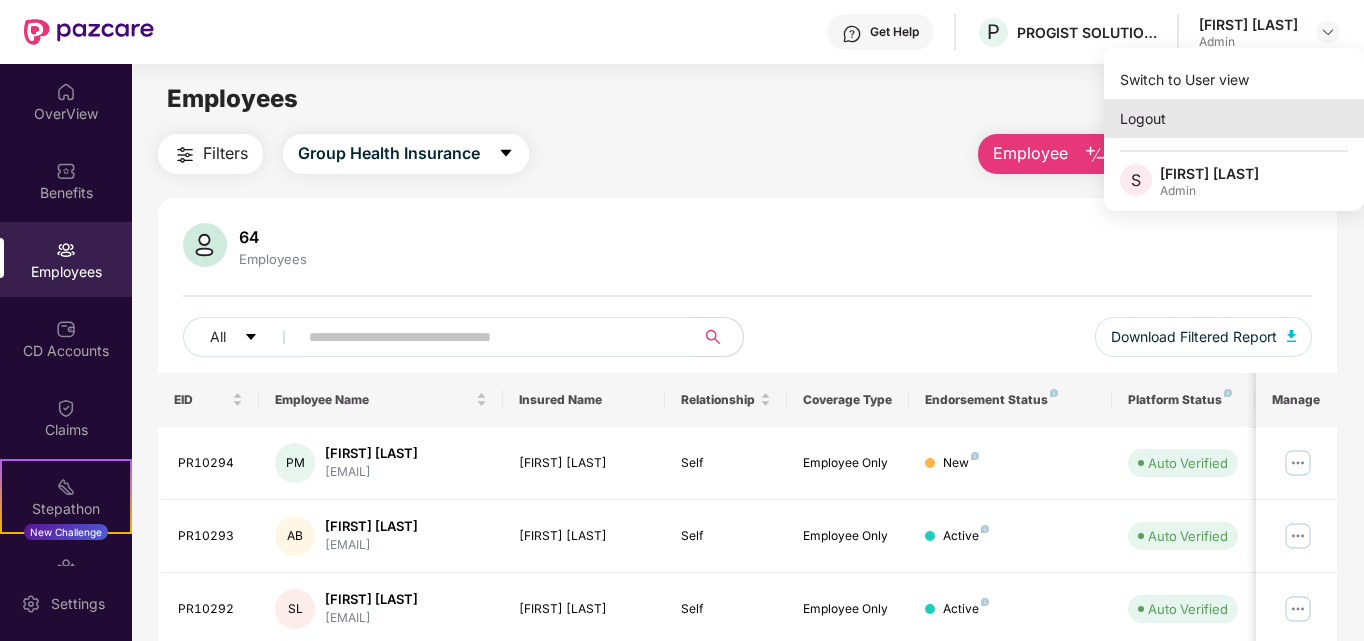 click on "Logout" at bounding box center [1234, 118] 